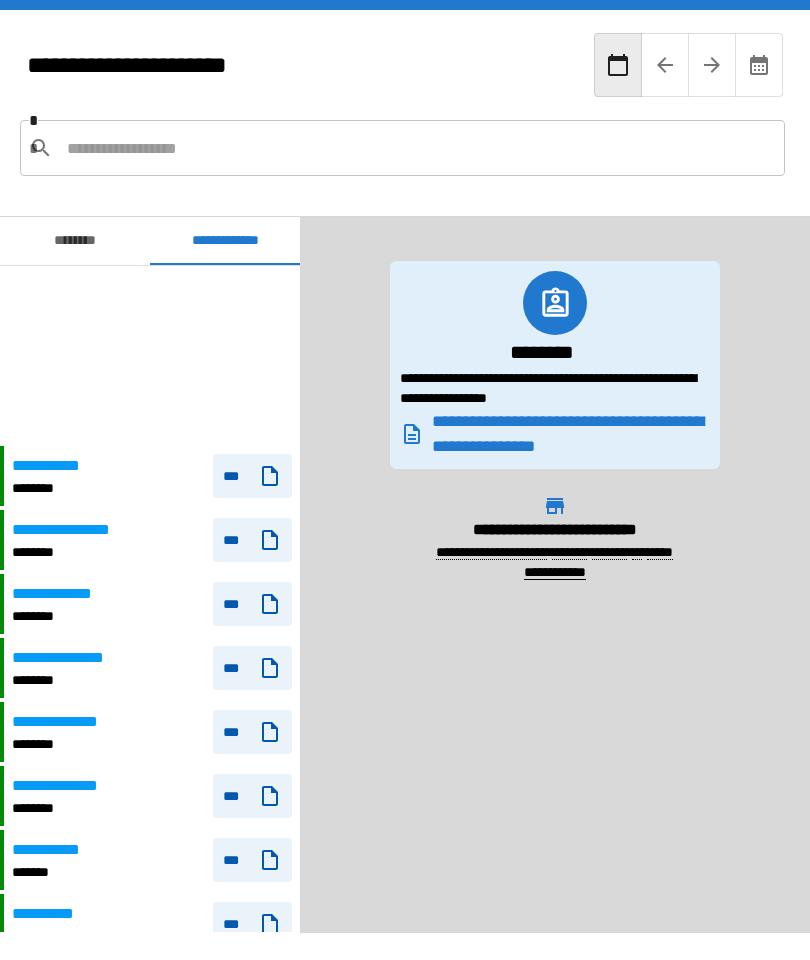 scroll, scrollTop: 0, scrollLeft: 0, axis: both 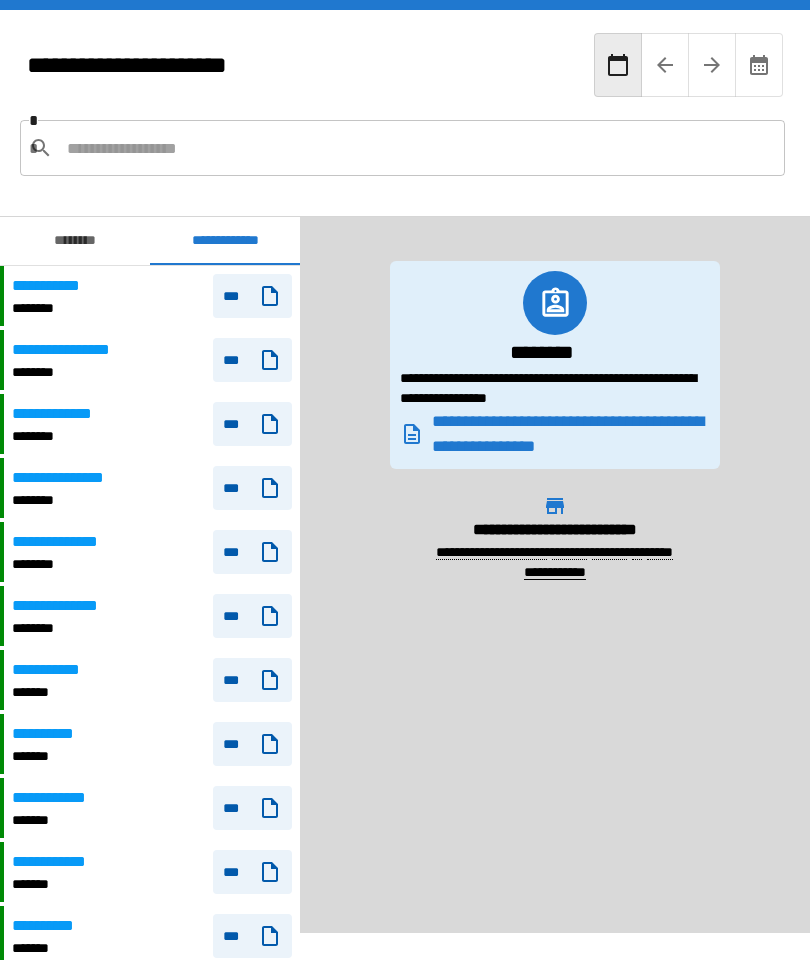 click on "***" at bounding box center [252, 360] 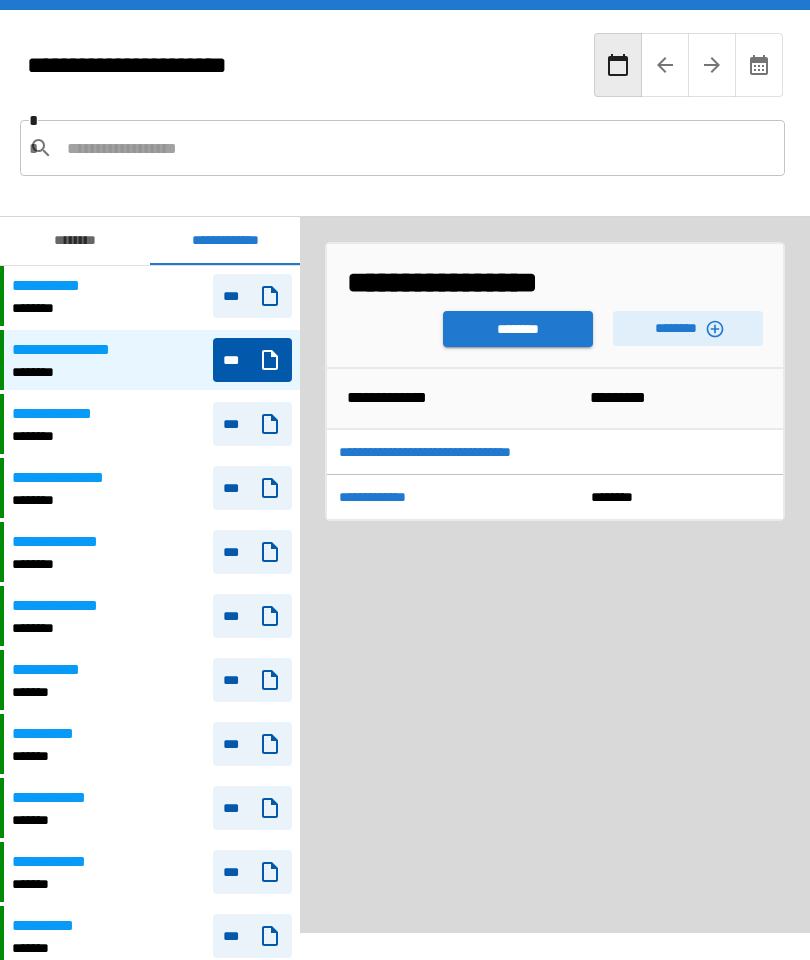 click on "********" at bounding box center [518, 329] 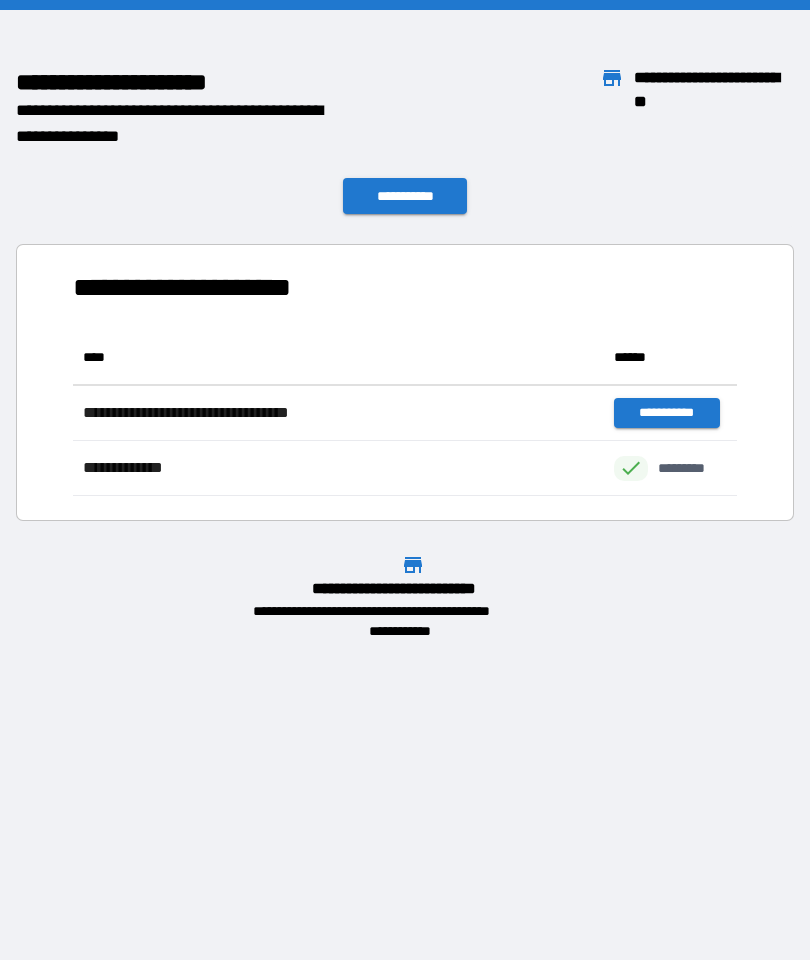 scroll, scrollTop: 1, scrollLeft: 1, axis: both 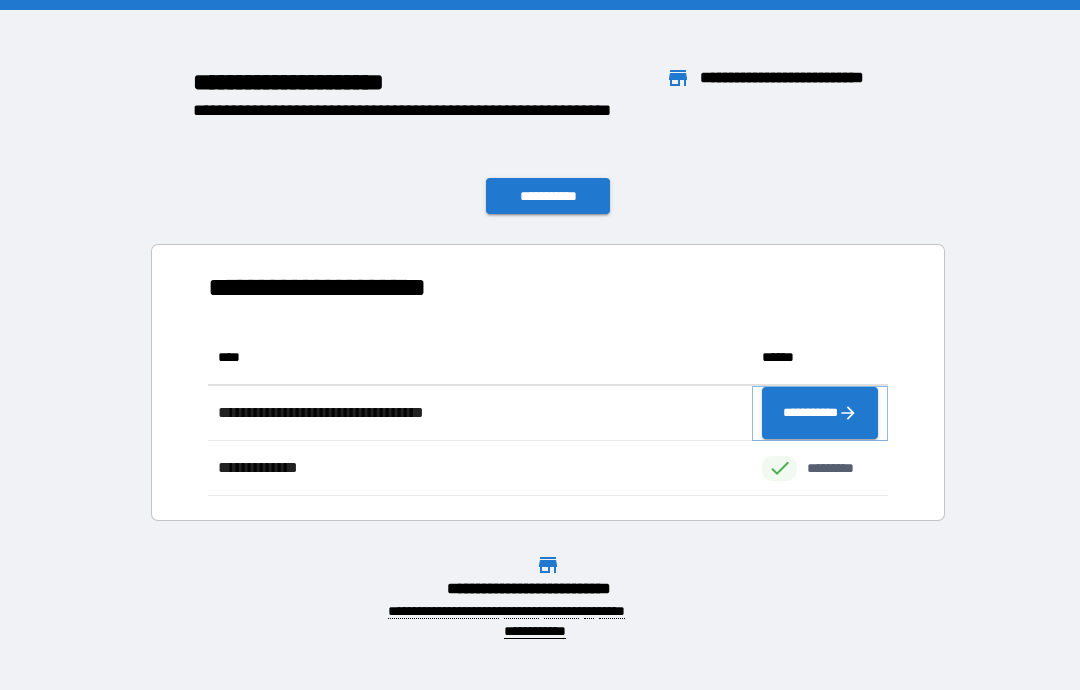 click on "**********" at bounding box center [820, 413] 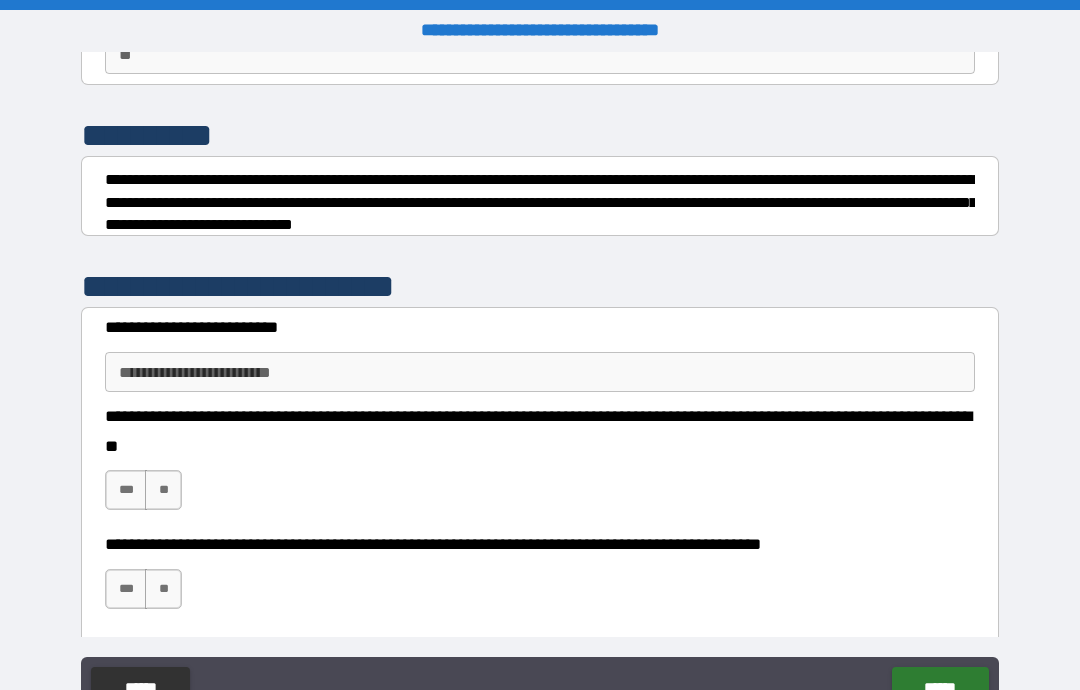 scroll, scrollTop: 219, scrollLeft: 0, axis: vertical 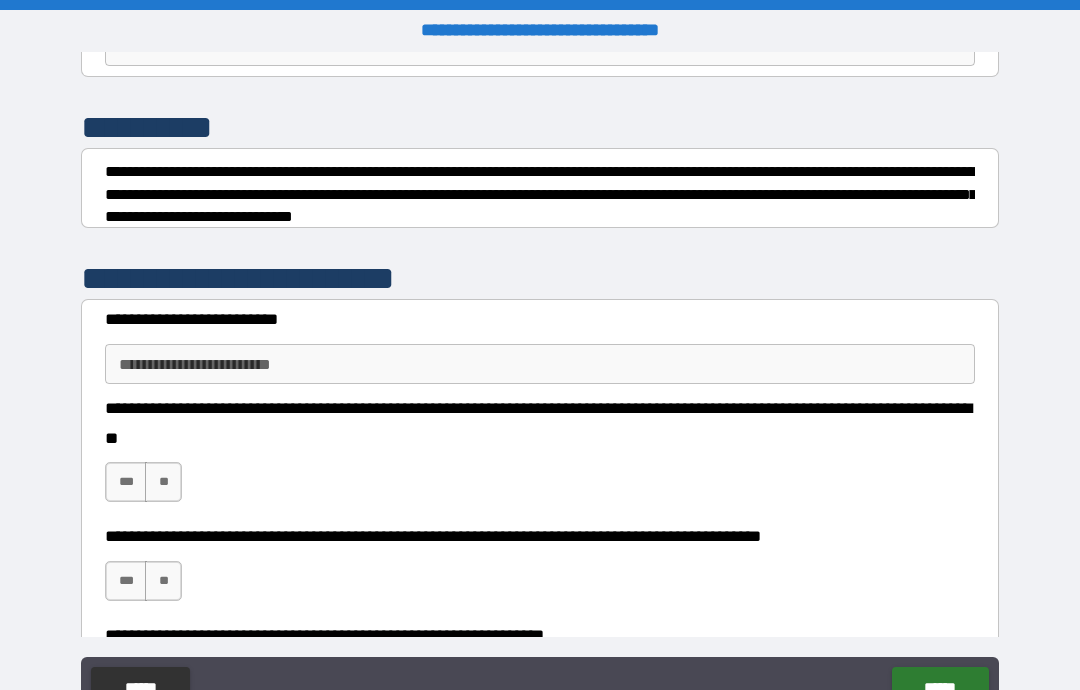 click on "**********" at bounding box center (540, 364) 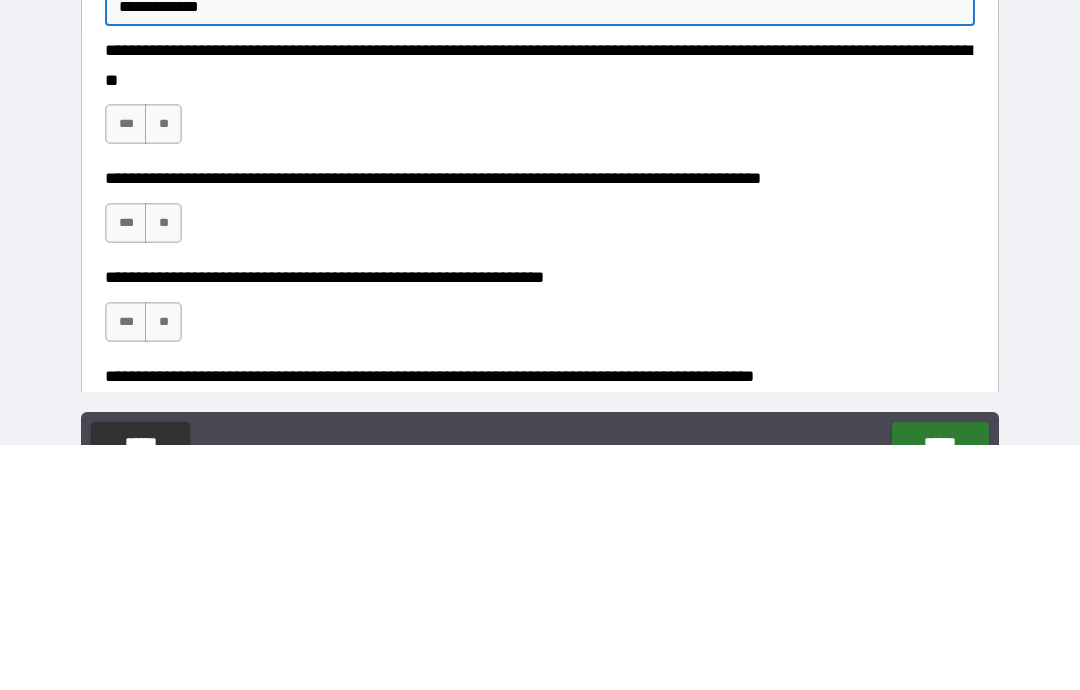 scroll, scrollTop: 331, scrollLeft: 0, axis: vertical 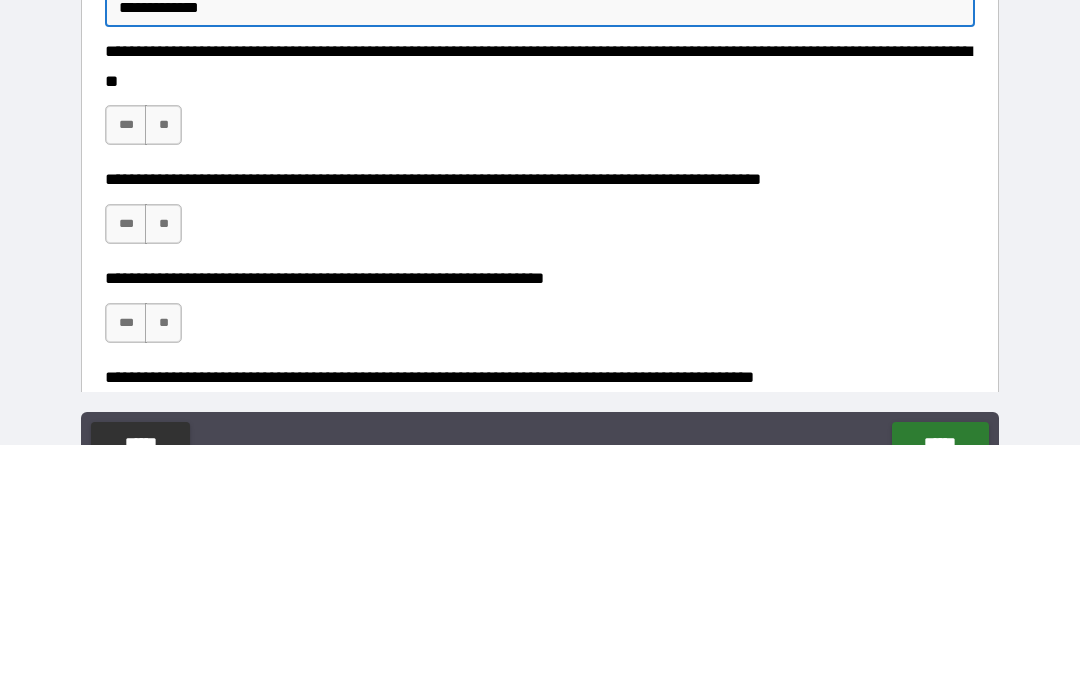 type on "**********" 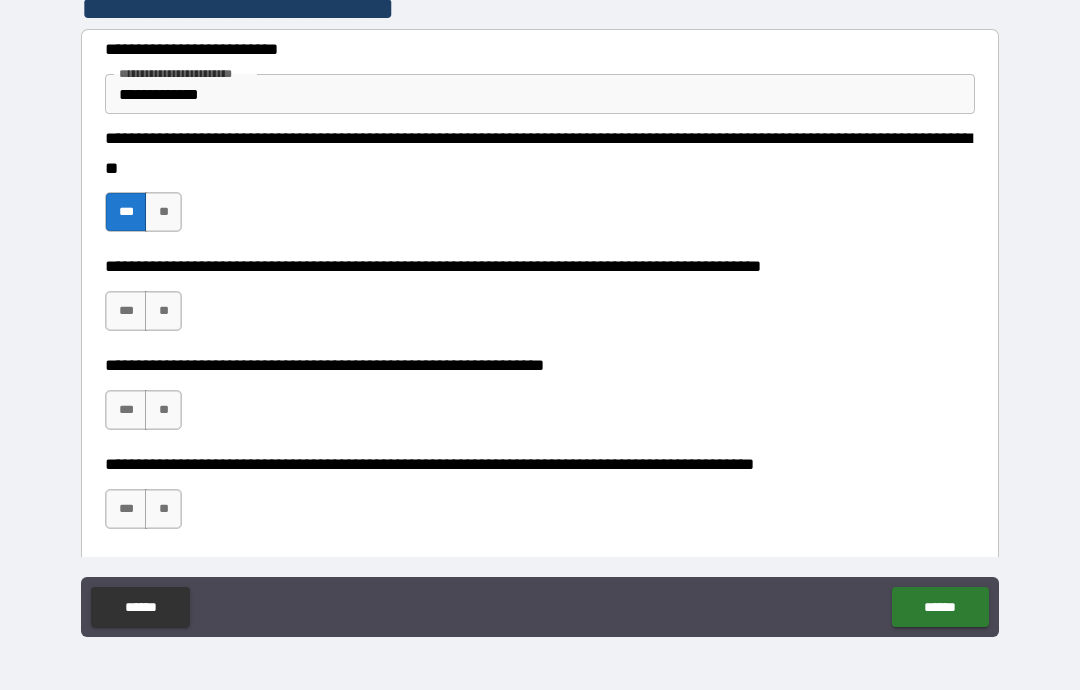 scroll, scrollTop: 410, scrollLeft: 0, axis: vertical 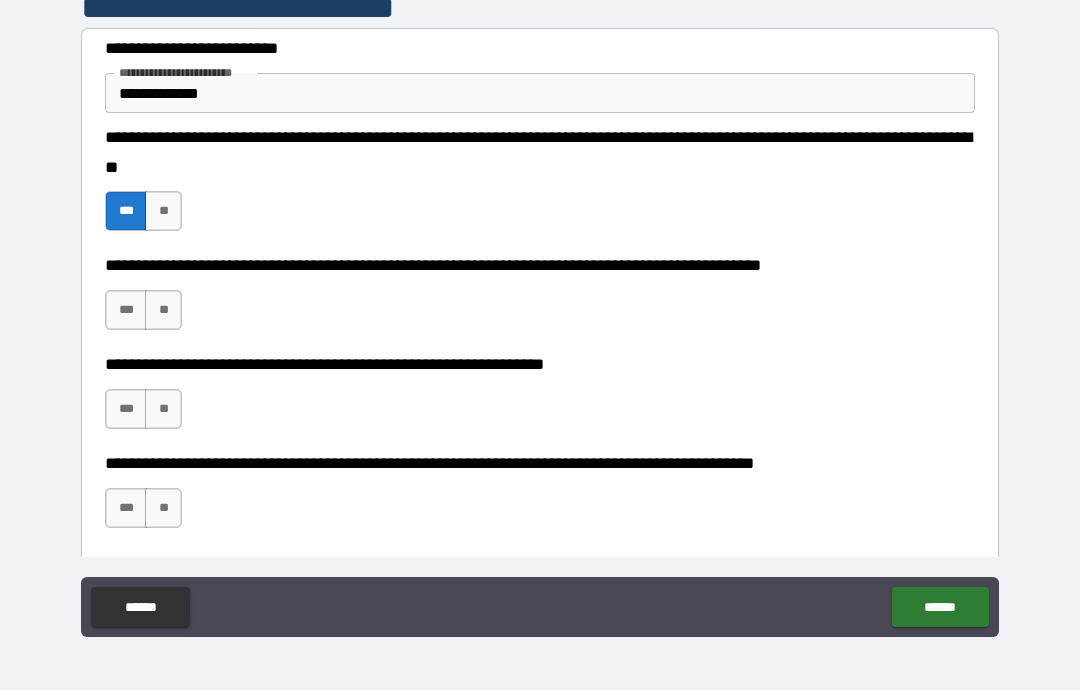 click on "**" at bounding box center [163, 409] 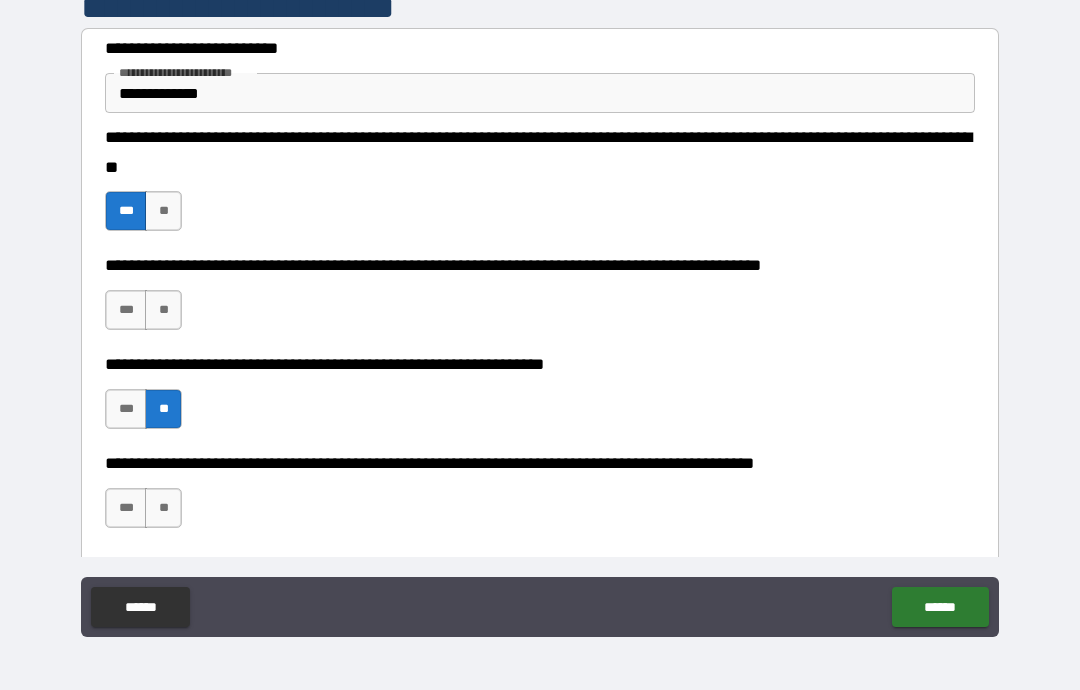 click on "**" at bounding box center (163, 508) 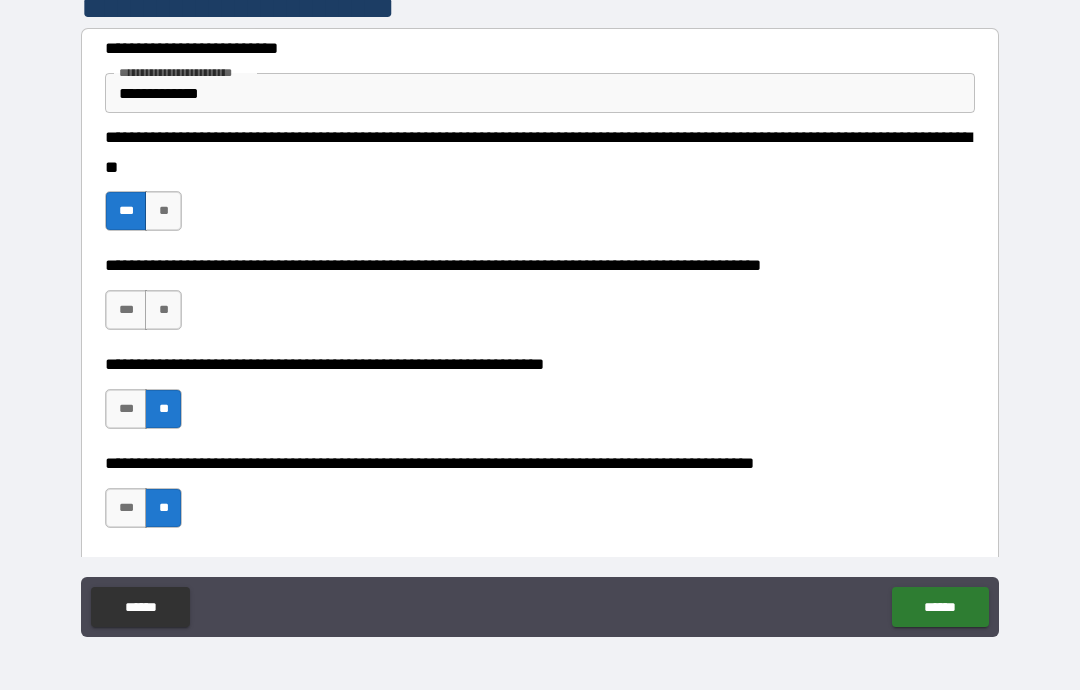 click on "***" at bounding box center (126, 310) 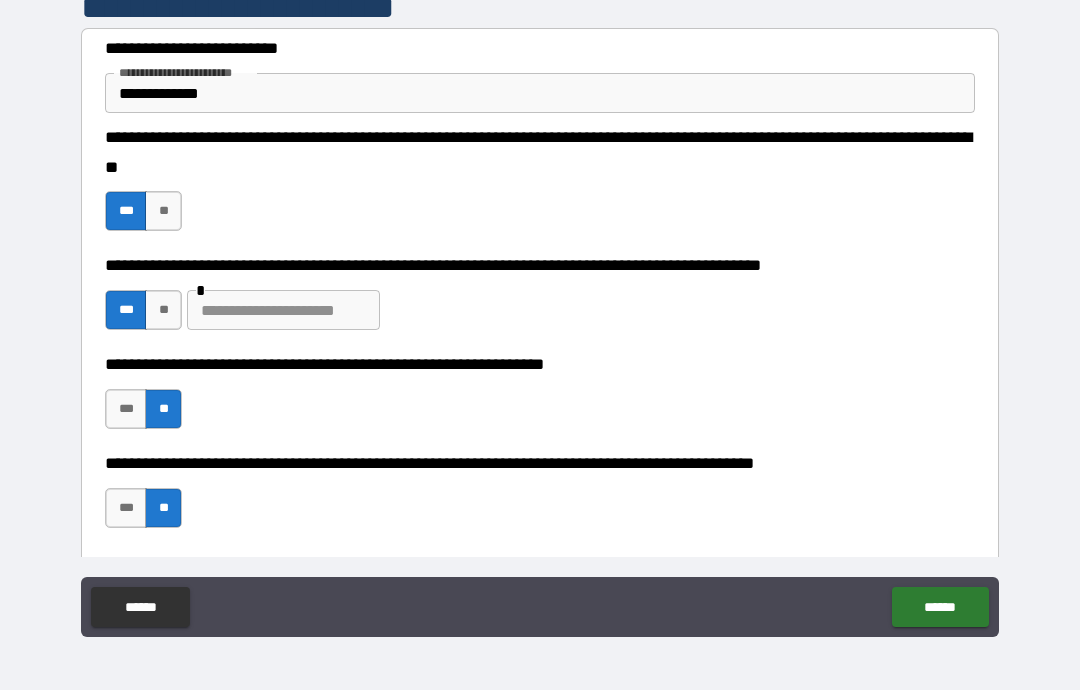 click on "**" at bounding box center (163, 310) 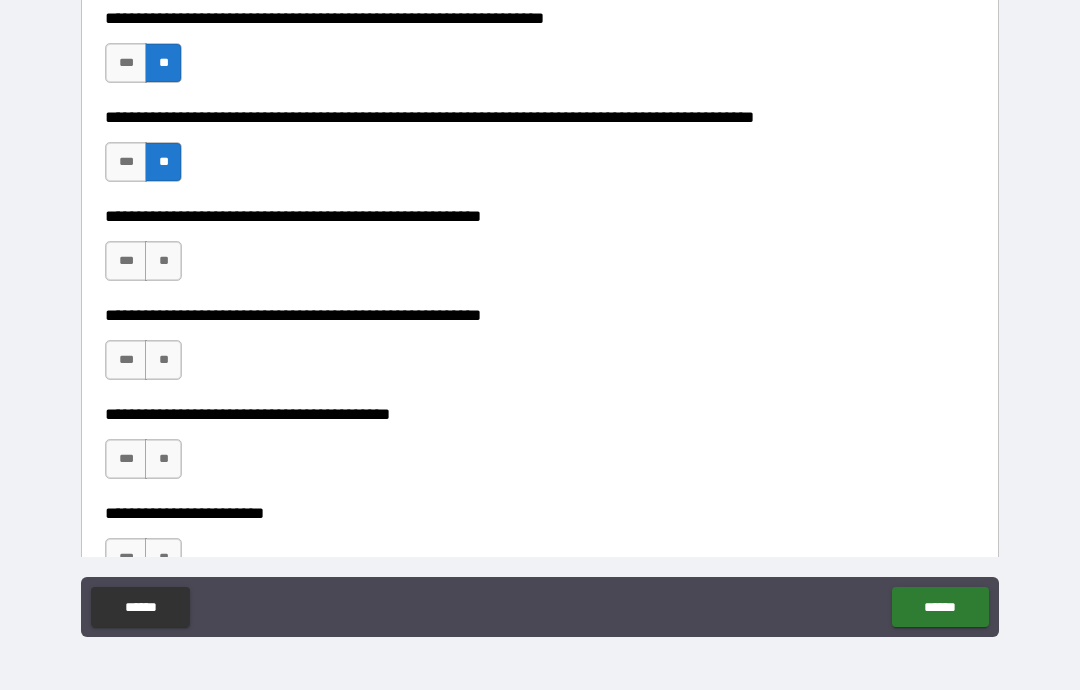 scroll, scrollTop: 758, scrollLeft: 0, axis: vertical 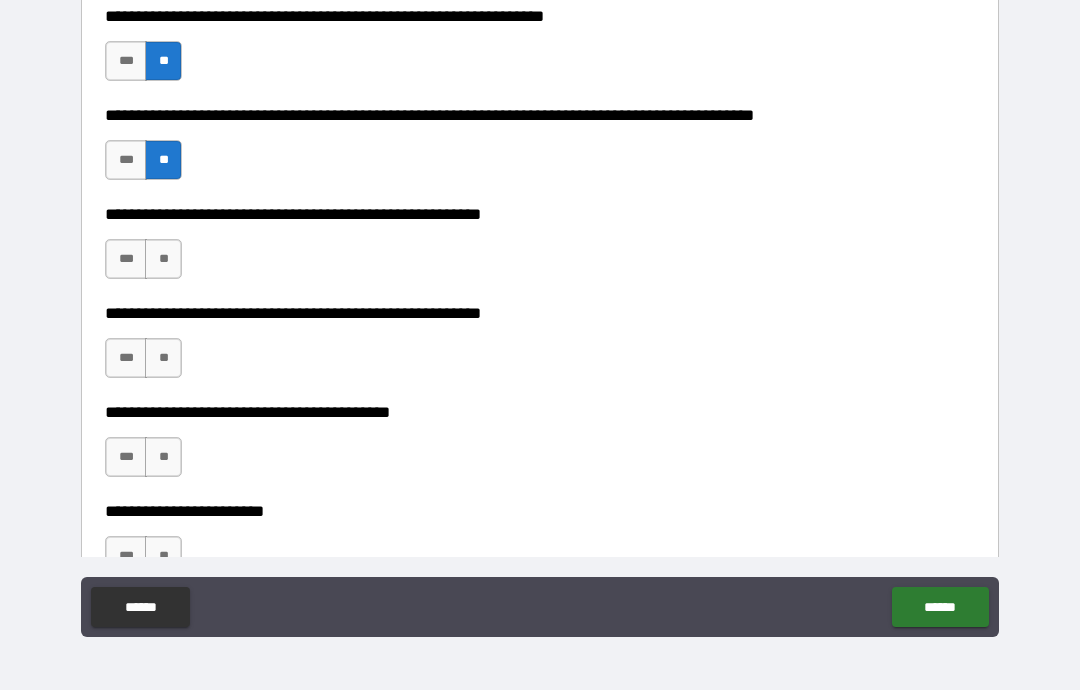 click on "**" at bounding box center (163, 259) 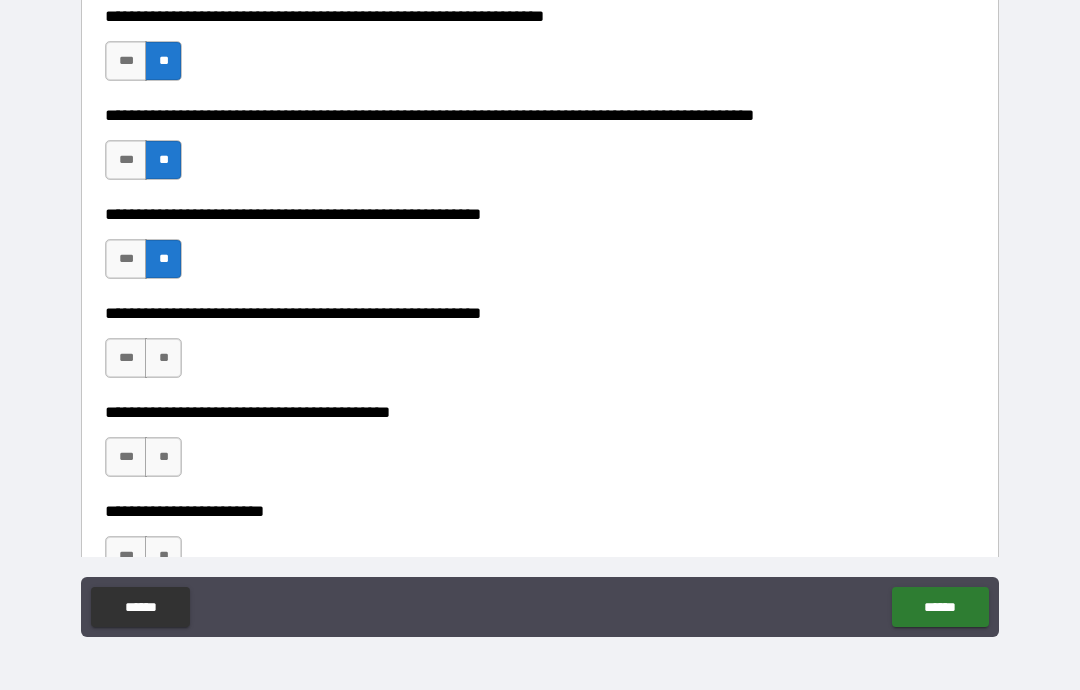 click on "**" at bounding box center (163, 358) 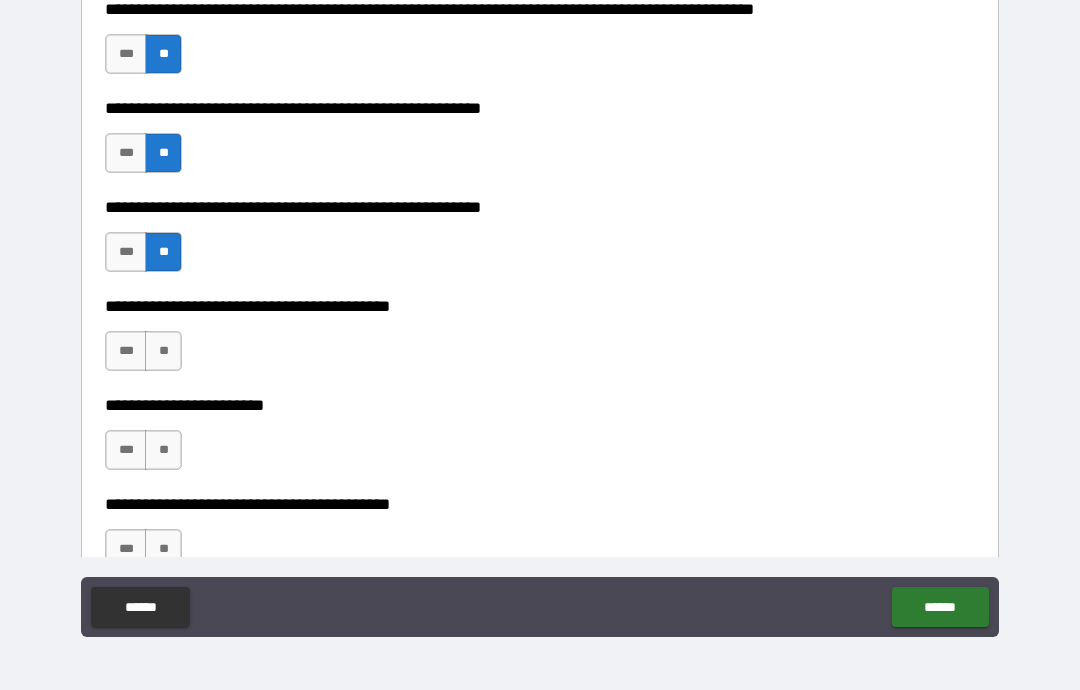scroll, scrollTop: 863, scrollLeft: 0, axis: vertical 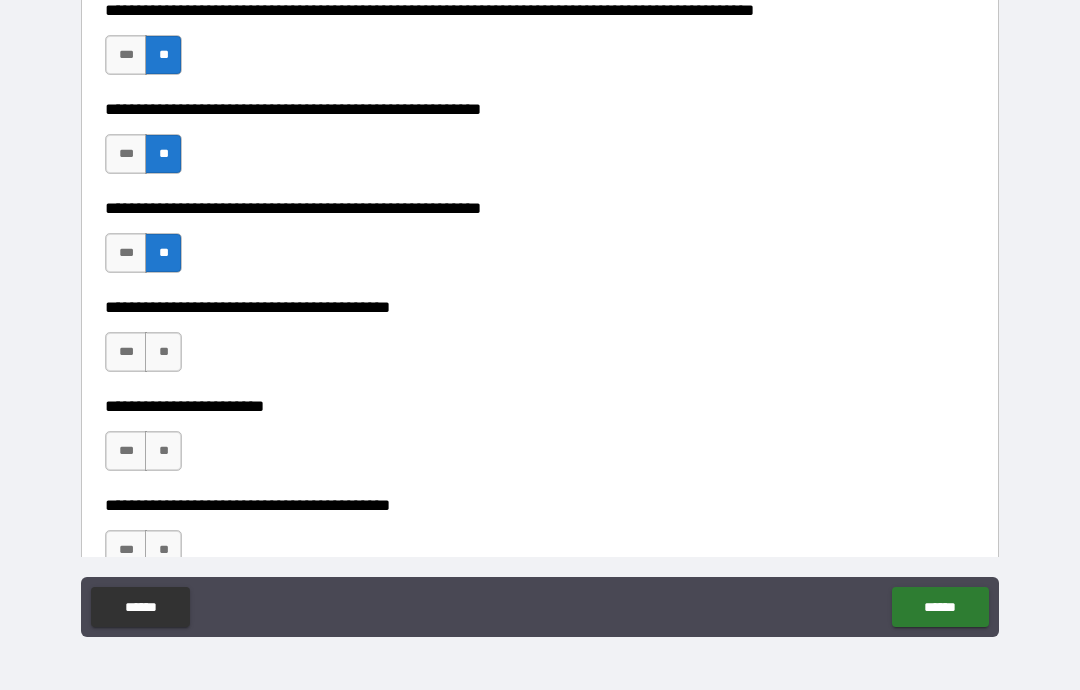 click on "***" at bounding box center (126, 352) 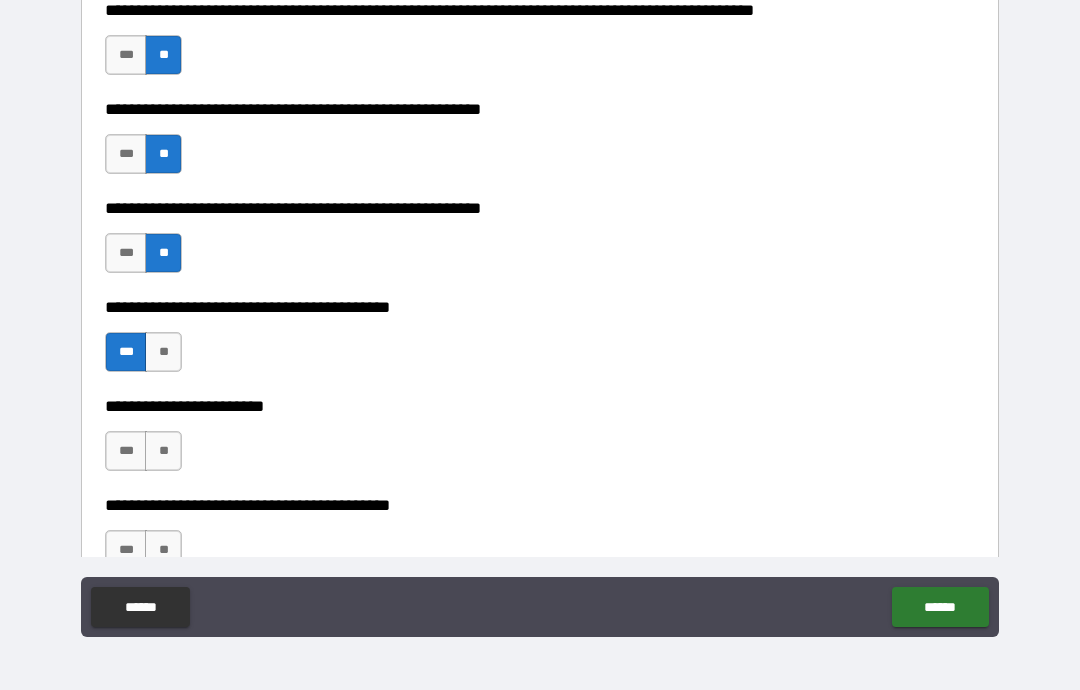 click on "**" at bounding box center (163, 451) 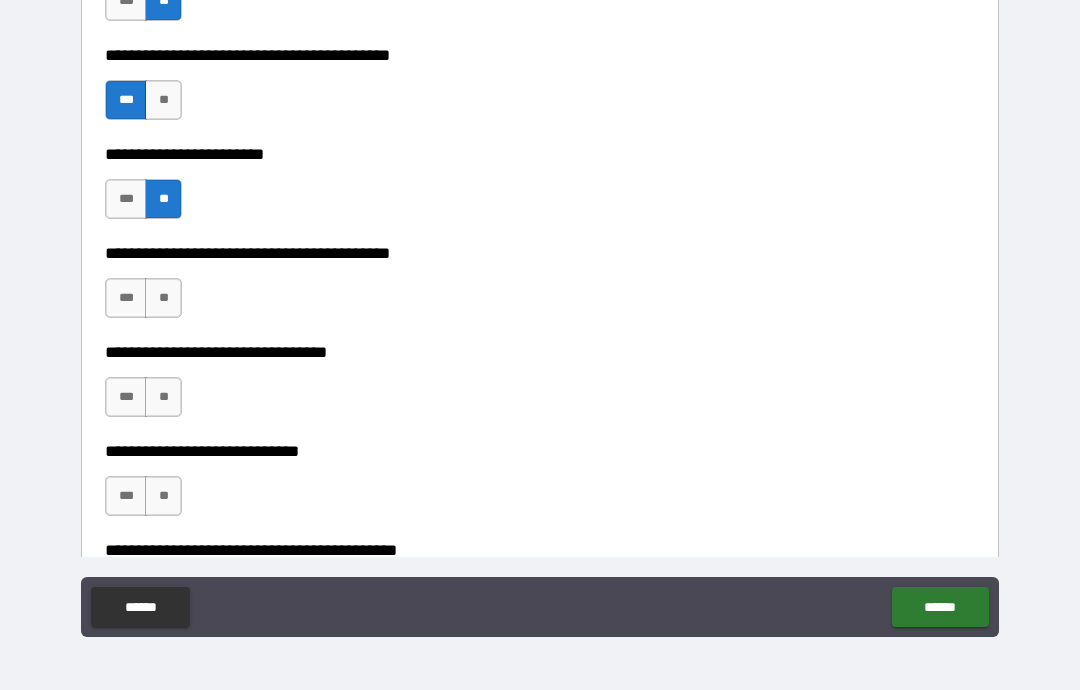 scroll, scrollTop: 1118, scrollLeft: 0, axis: vertical 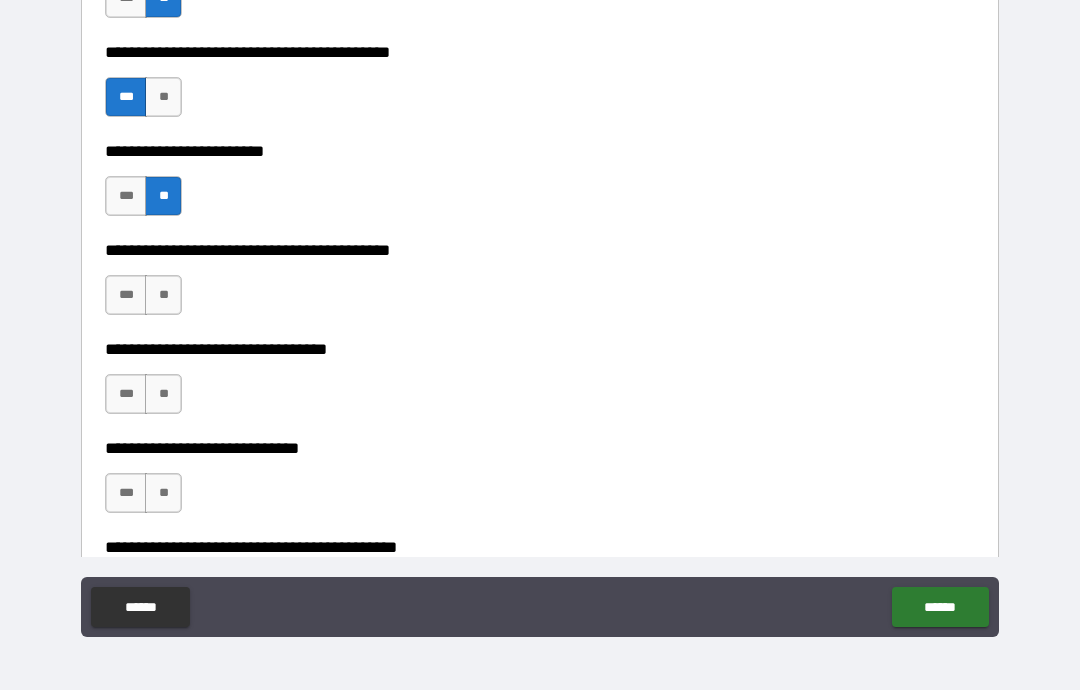 click on "**" at bounding box center (163, 295) 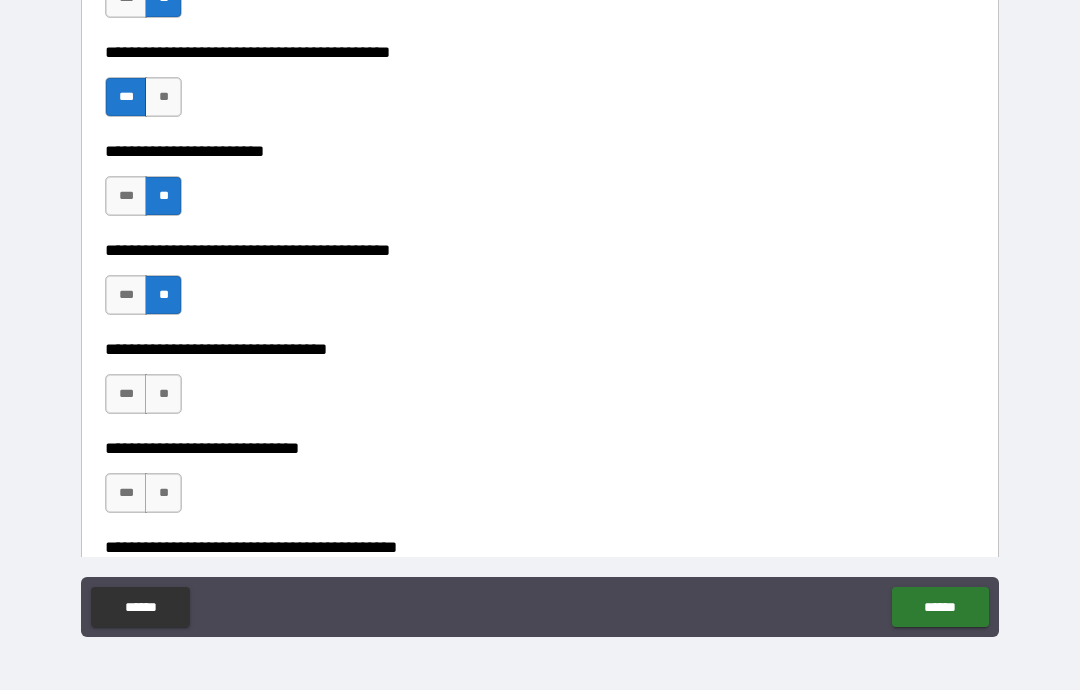 click on "**" at bounding box center (163, 394) 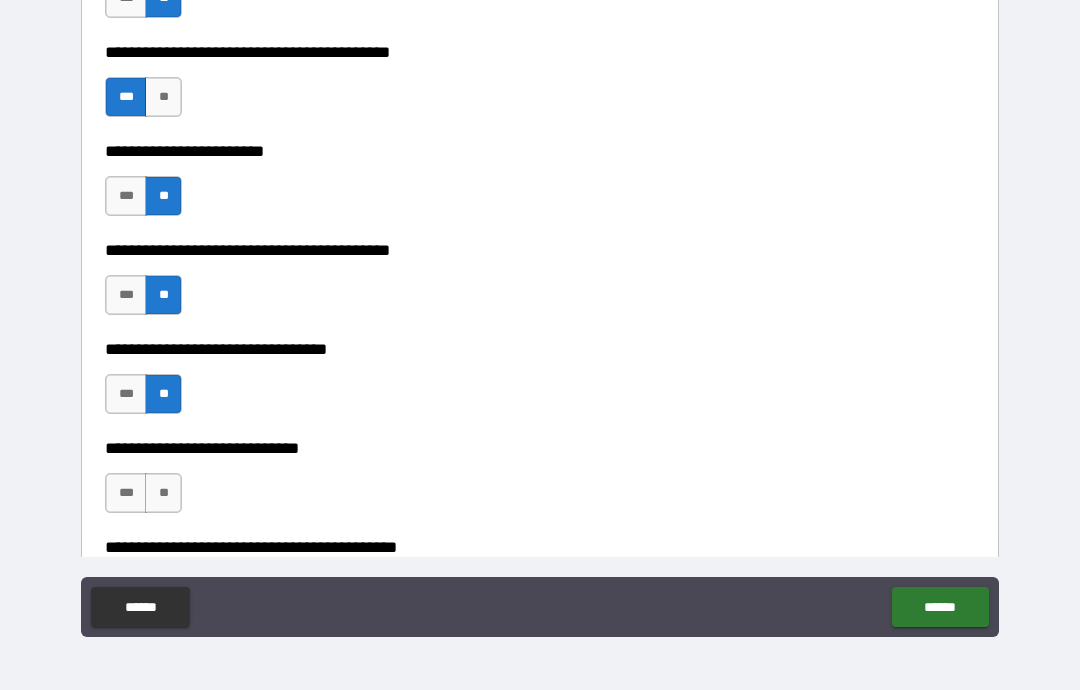 click on "**" at bounding box center [163, 493] 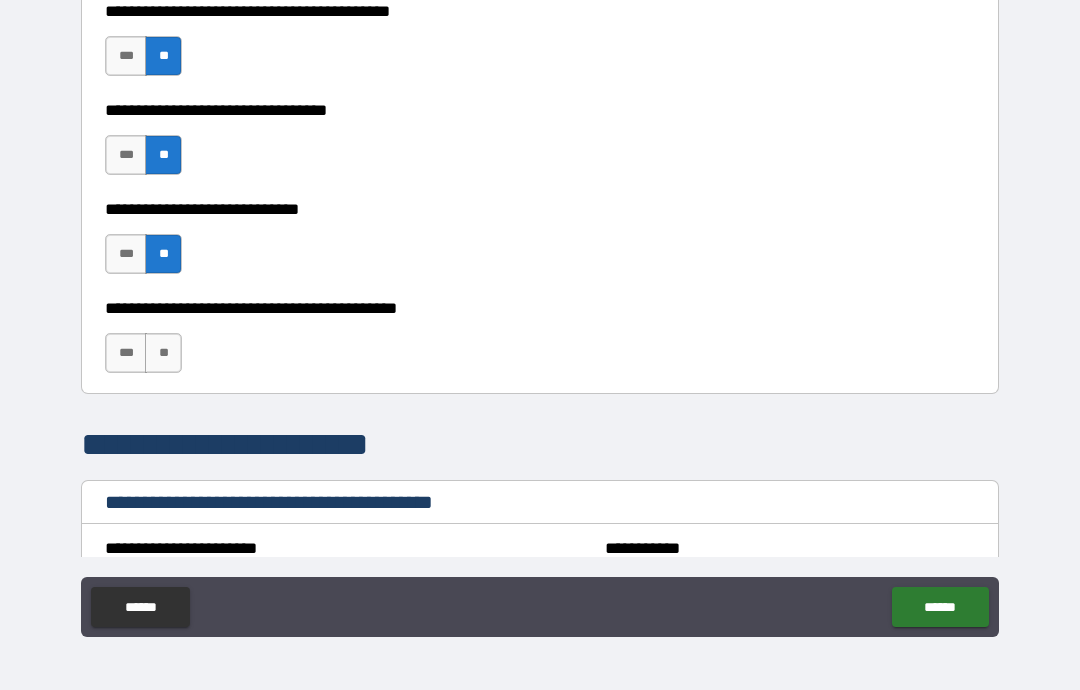 scroll, scrollTop: 1466, scrollLeft: 0, axis: vertical 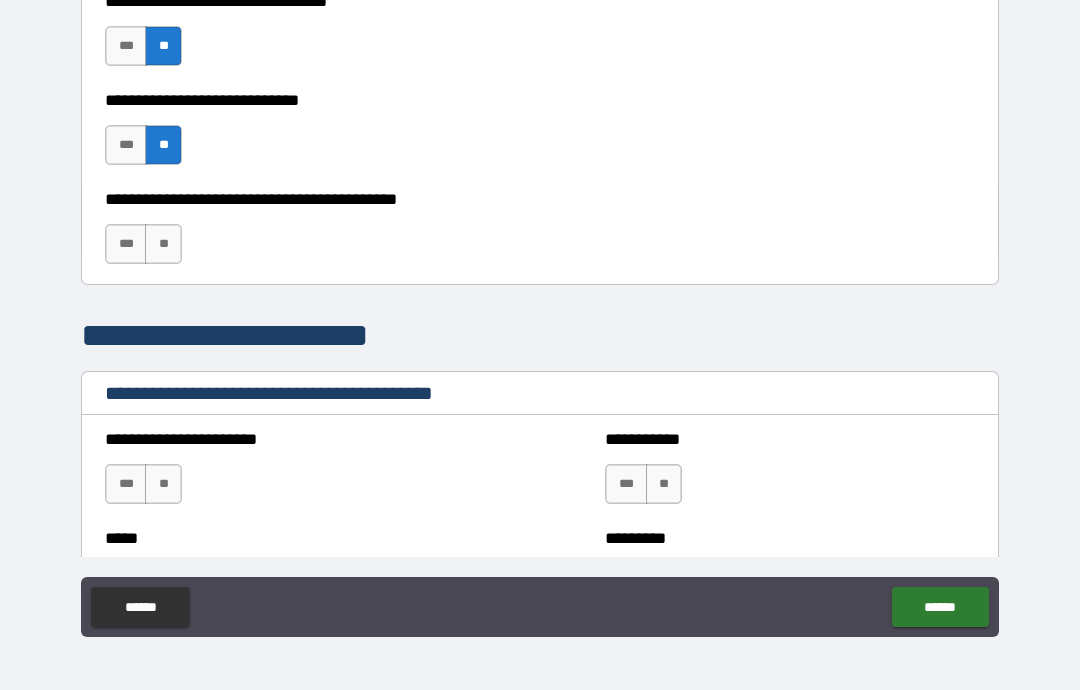 click on "**" at bounding box center (163, 244) 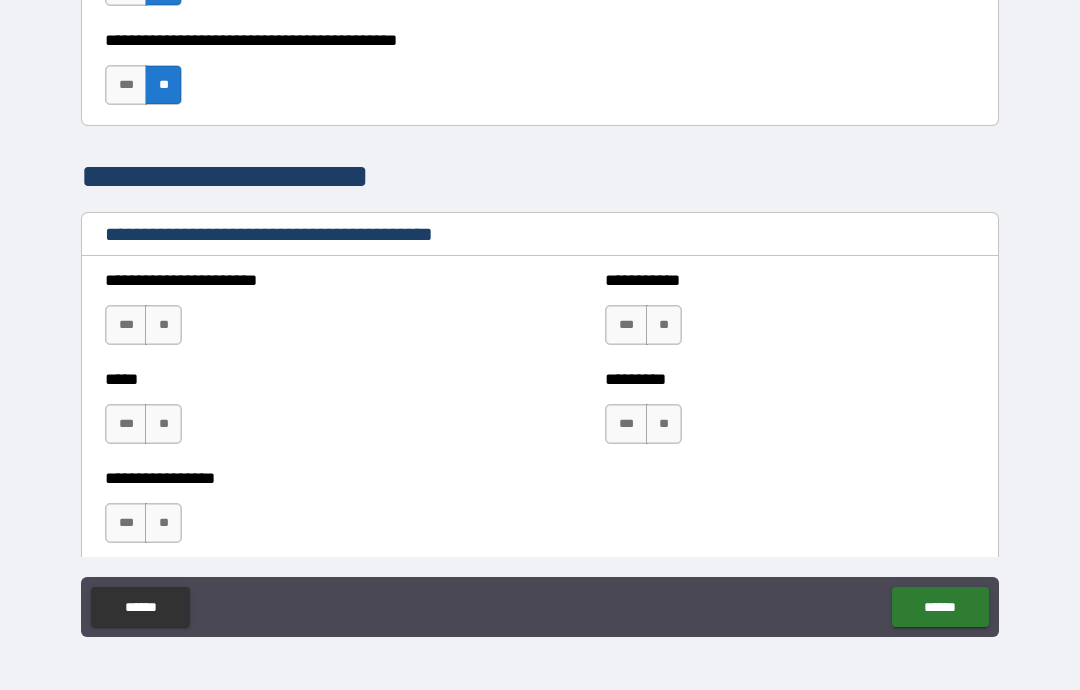 scroll, scrollTop: 1675, scrollLeft: 0, axis: vertical 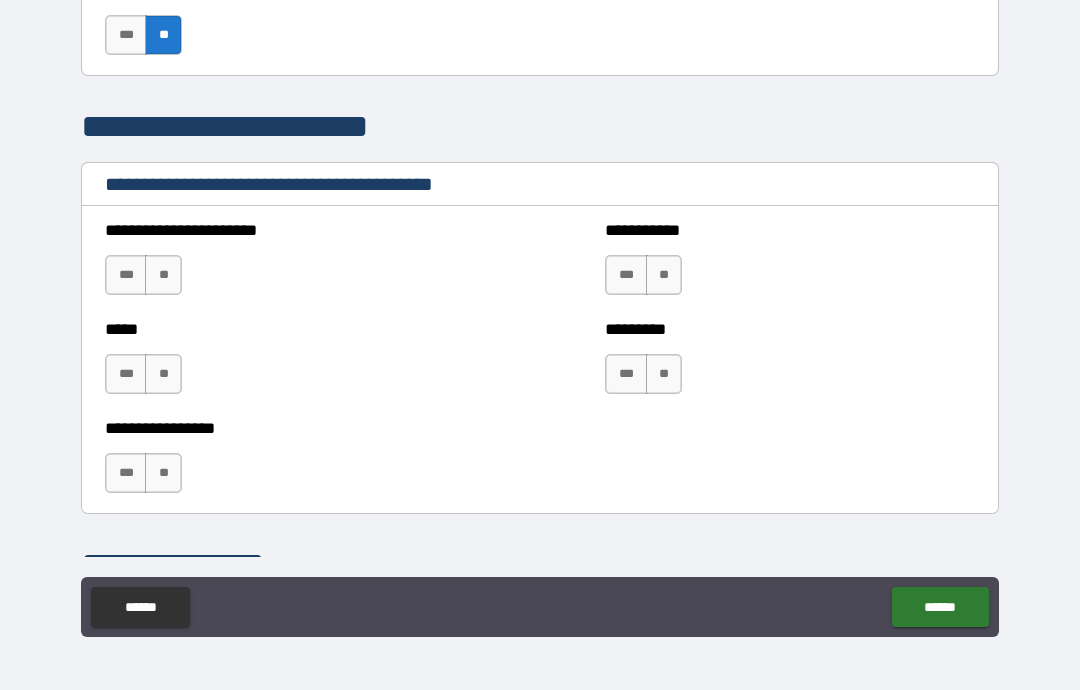 click on "**" at bounding box center (163, 374) 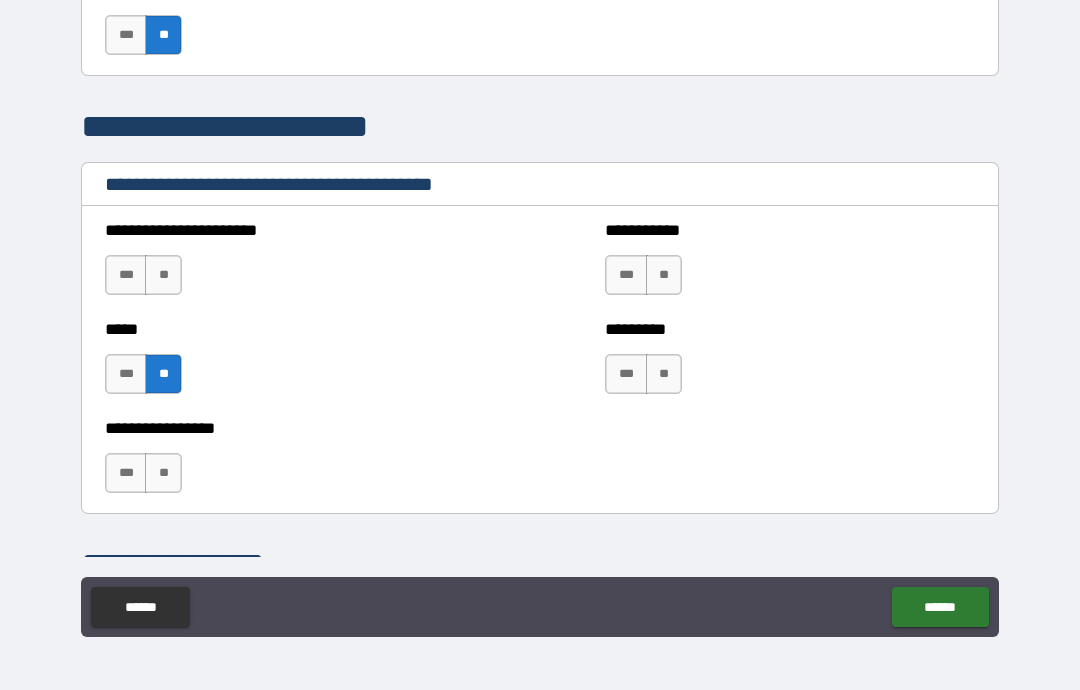 click on "**" at bounding box center [163, 275] 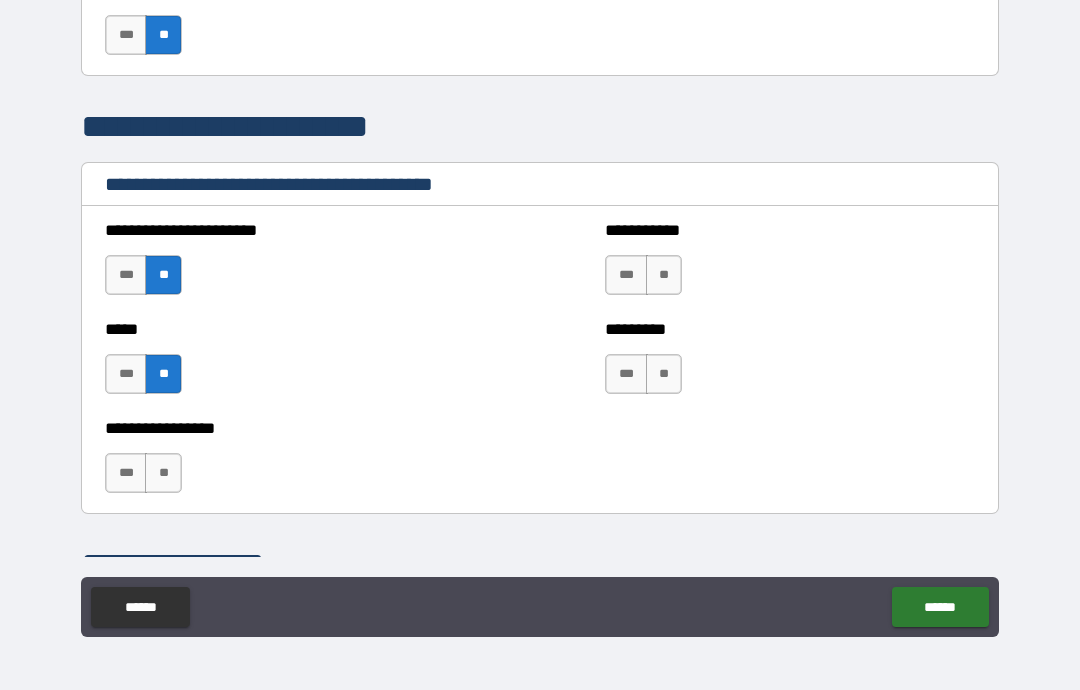 click on "**" at bounding box center [664, 275] 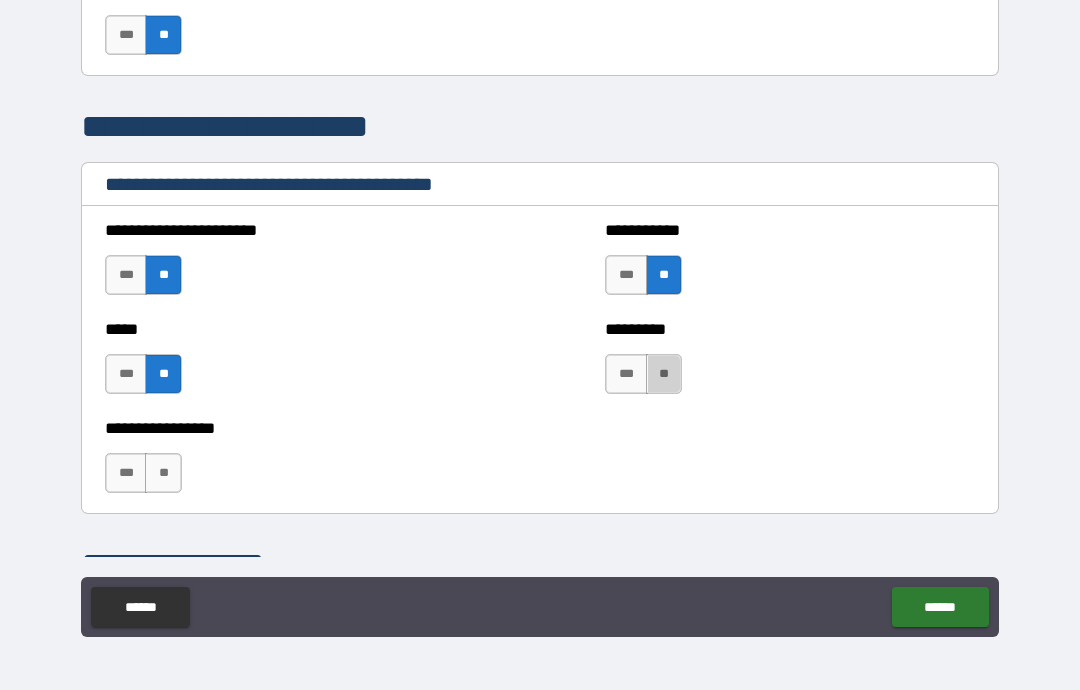 click on "**" at bounding box center [664, 374] 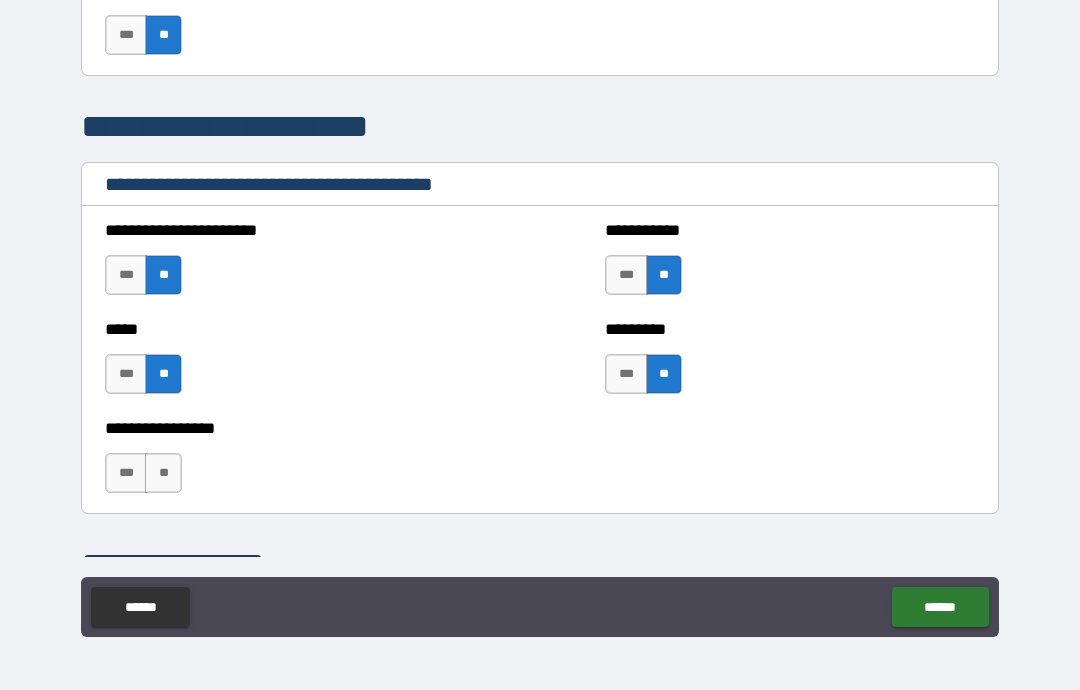 click on "**" at bounding box center [163, 473] 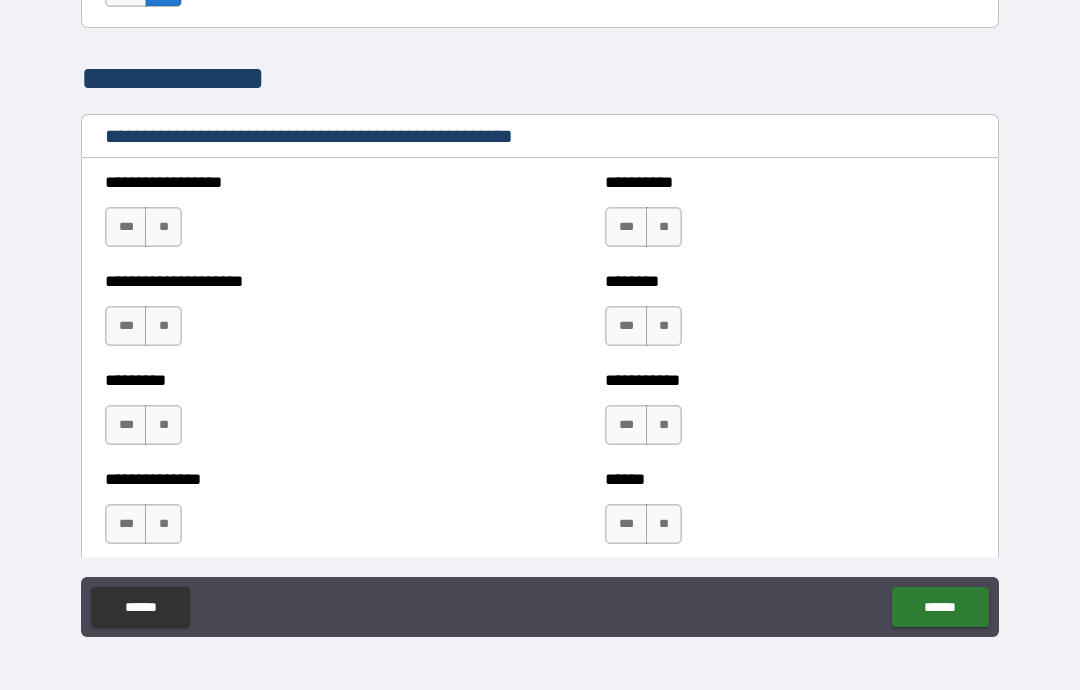 scroll, scrollTop: 2165, scrollLeft: 0, axis: vertical 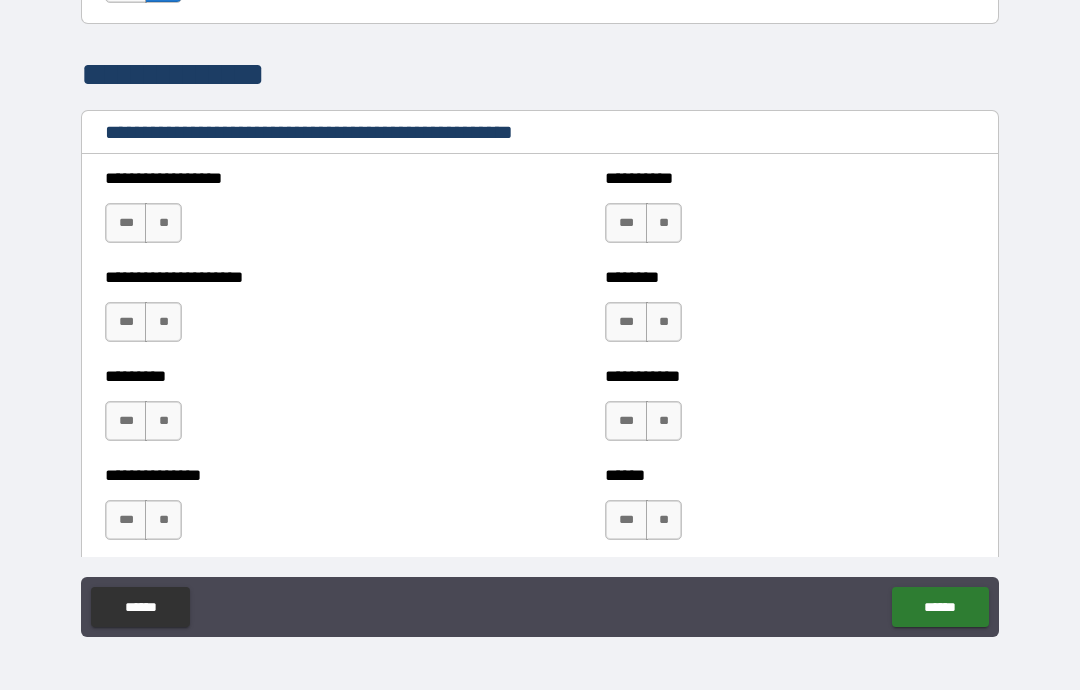 click on "**" at bounding box center [163, 223] 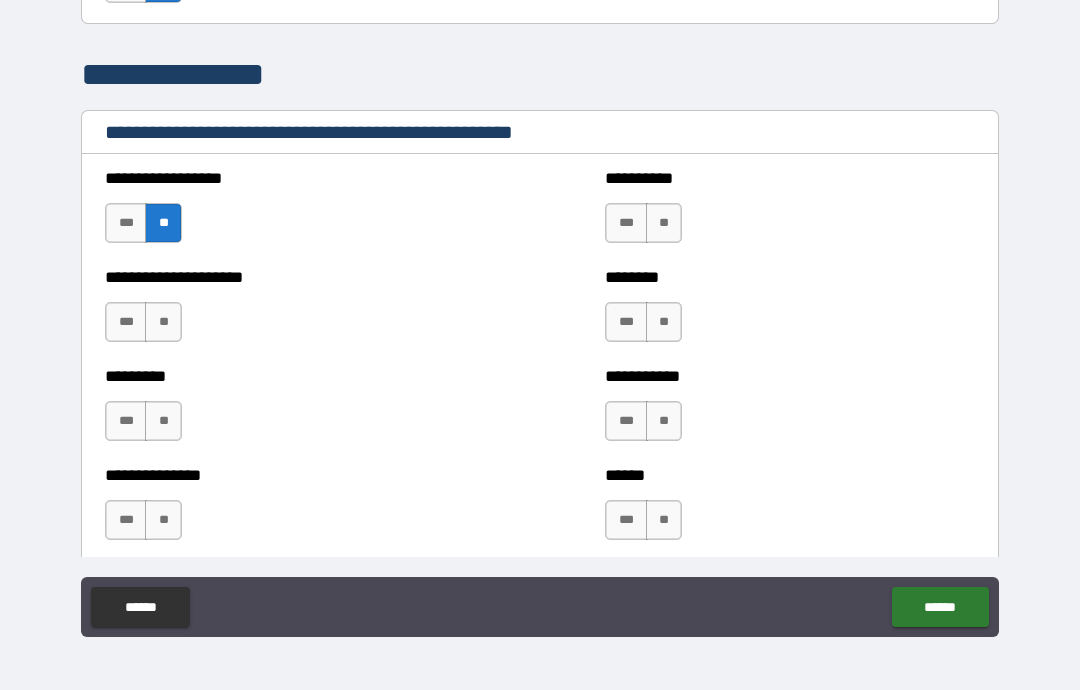 click on "**" at bounding box center [163, 322] 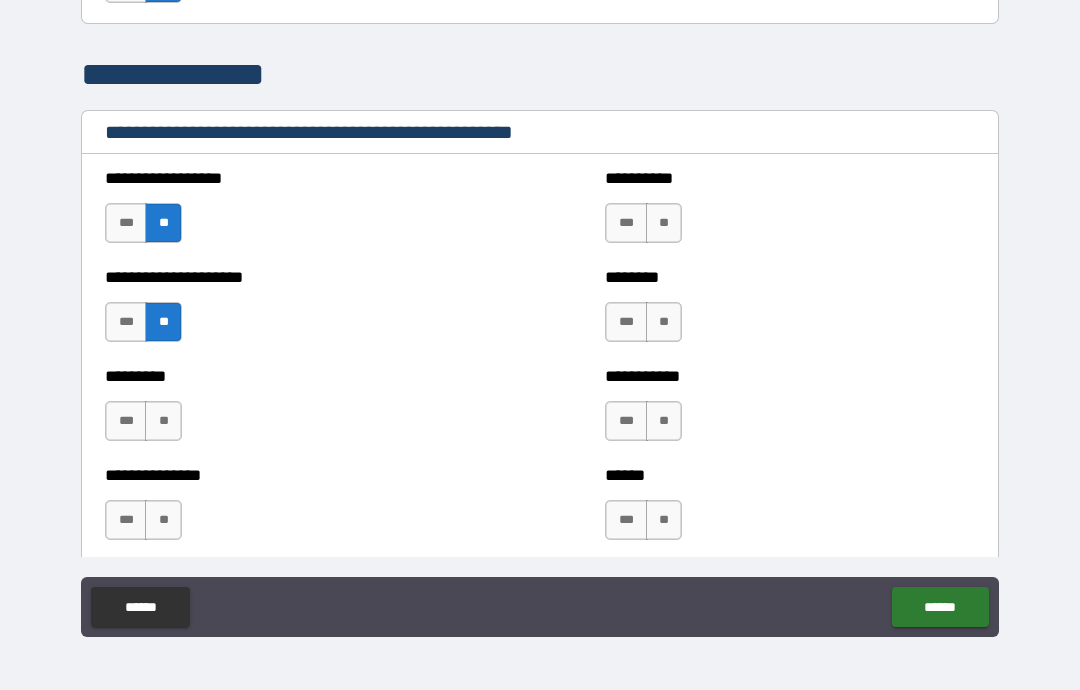 click on "**" at bounding box center (163, 421) 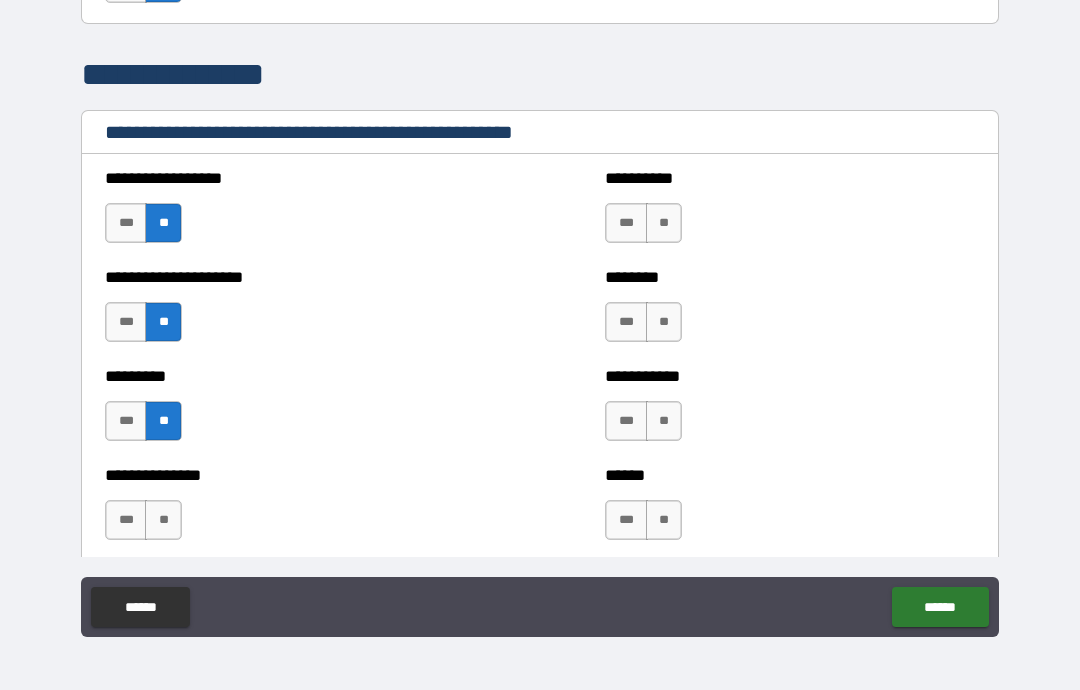 click on "**" at bounding box center [163, 520] 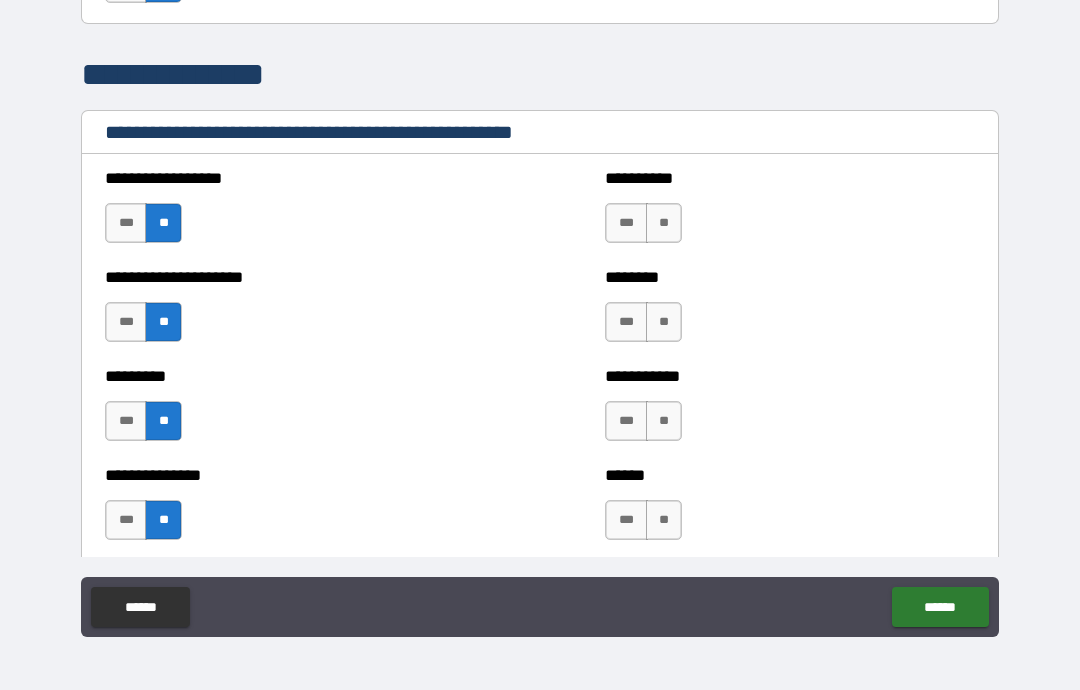 click on "**" at bounding box center (664, 223) 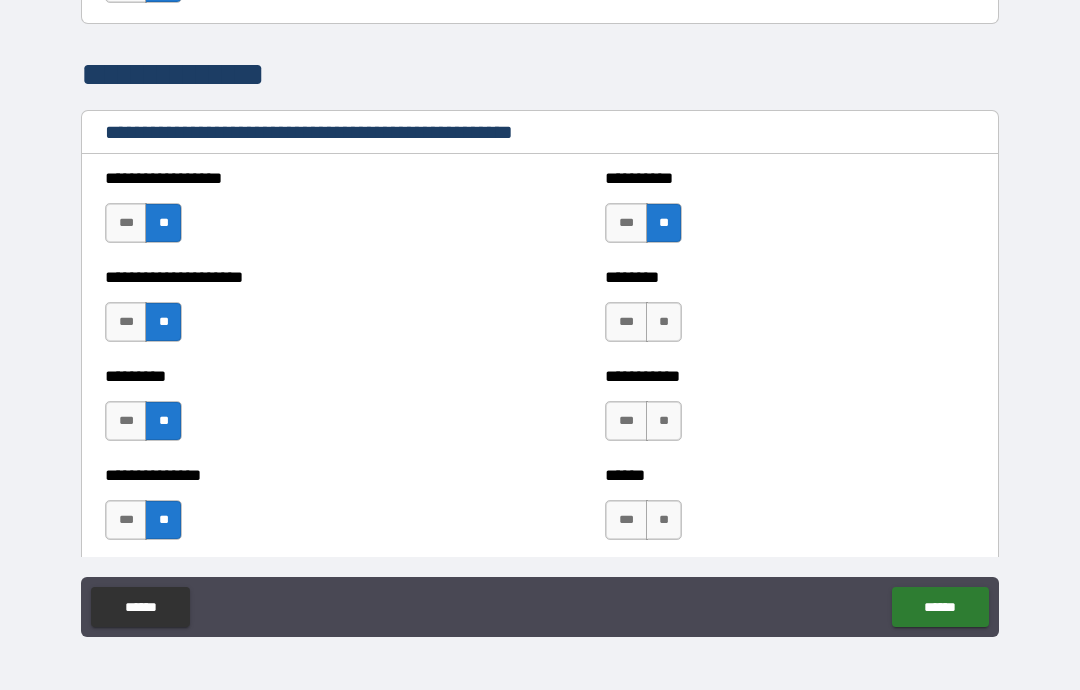 click on "**" at bounding box center [664, 322] 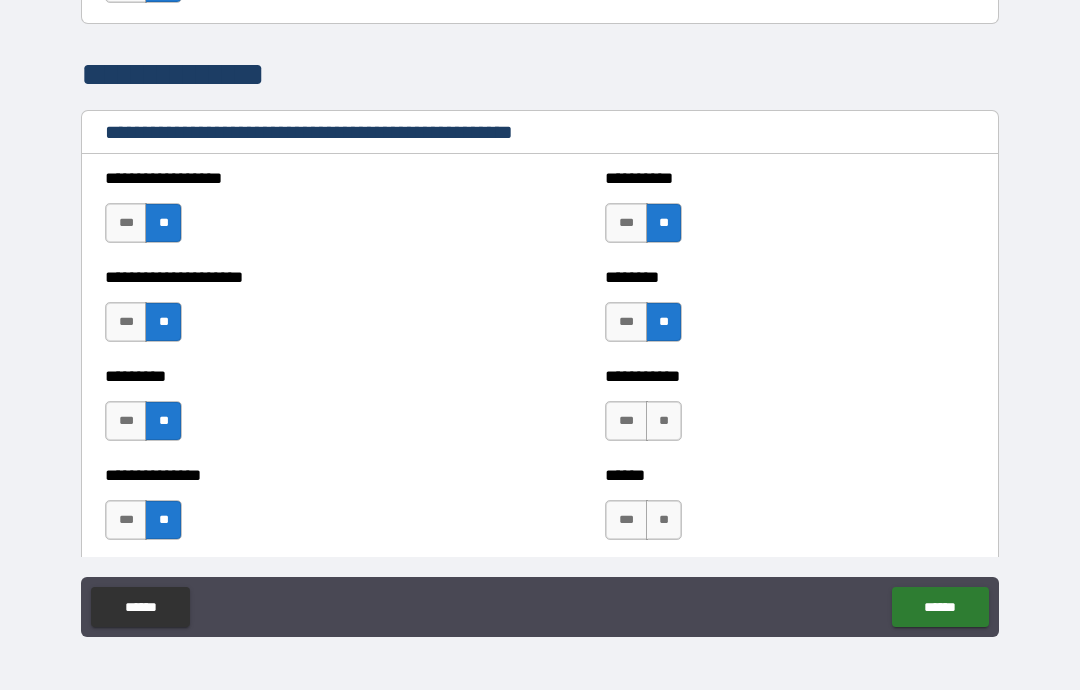 click on "**" at bounding box center [664, 421] 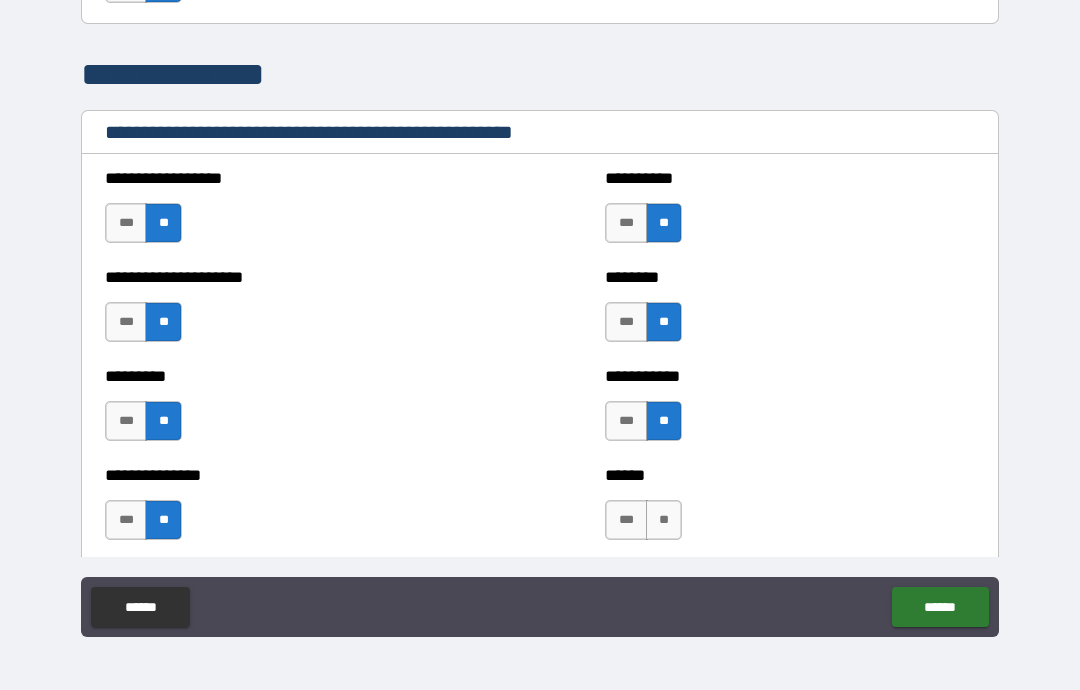 click on "**" at bounding box center (664, 520) 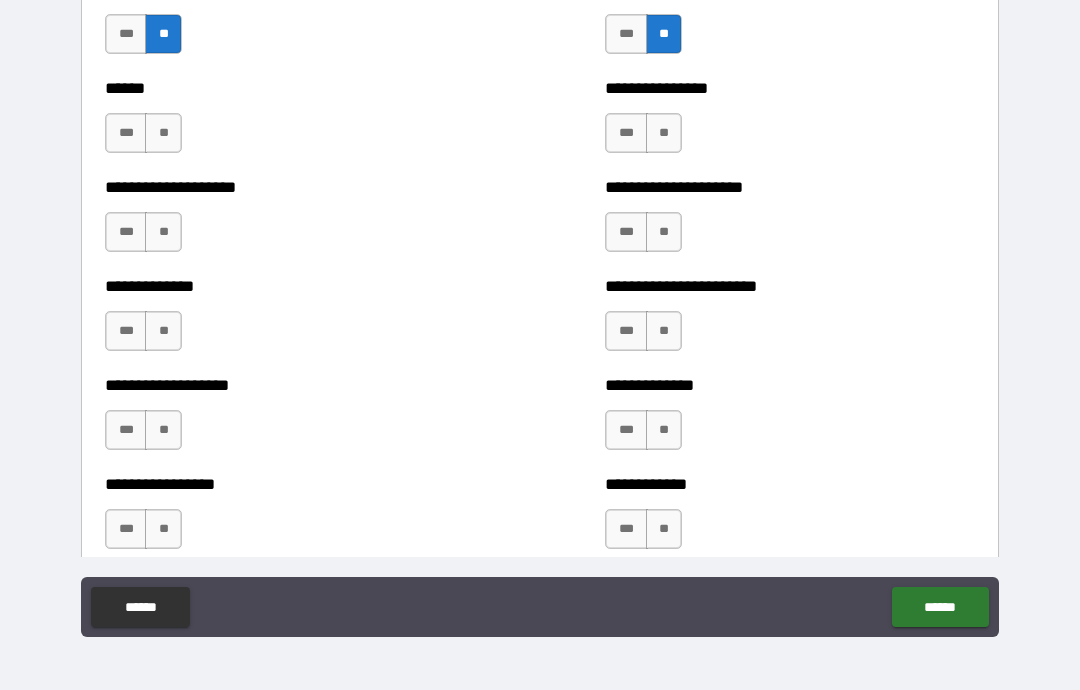 scroll, scrollTop: 2653, scrollLeft: 0, axis: vertical 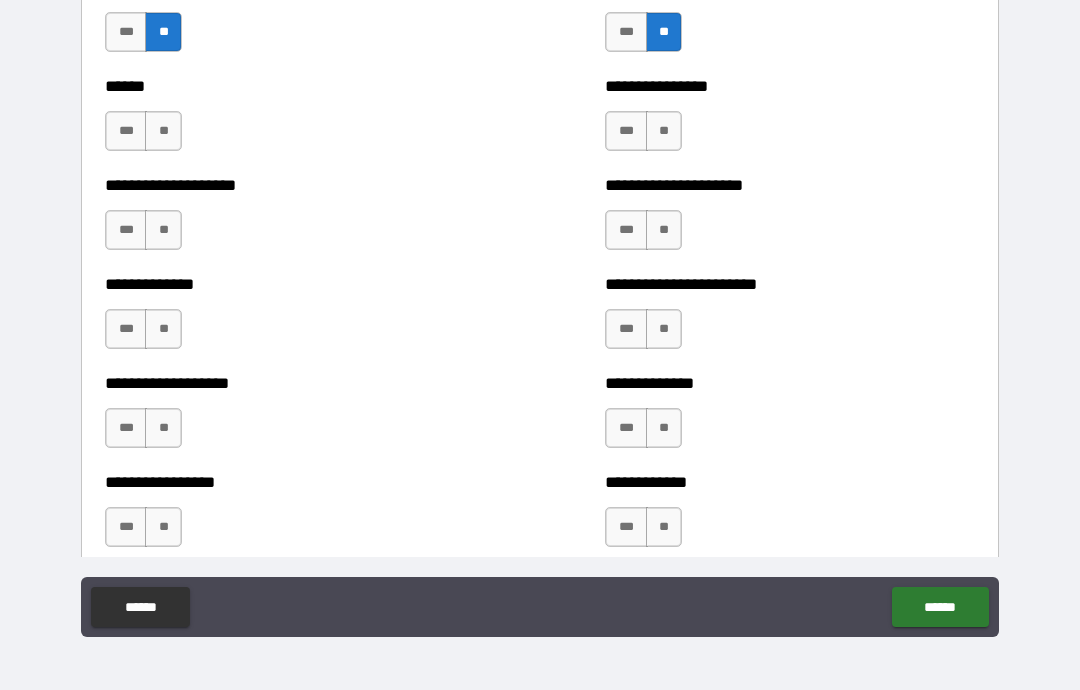 click on "**" at bounding box center [163, 131] 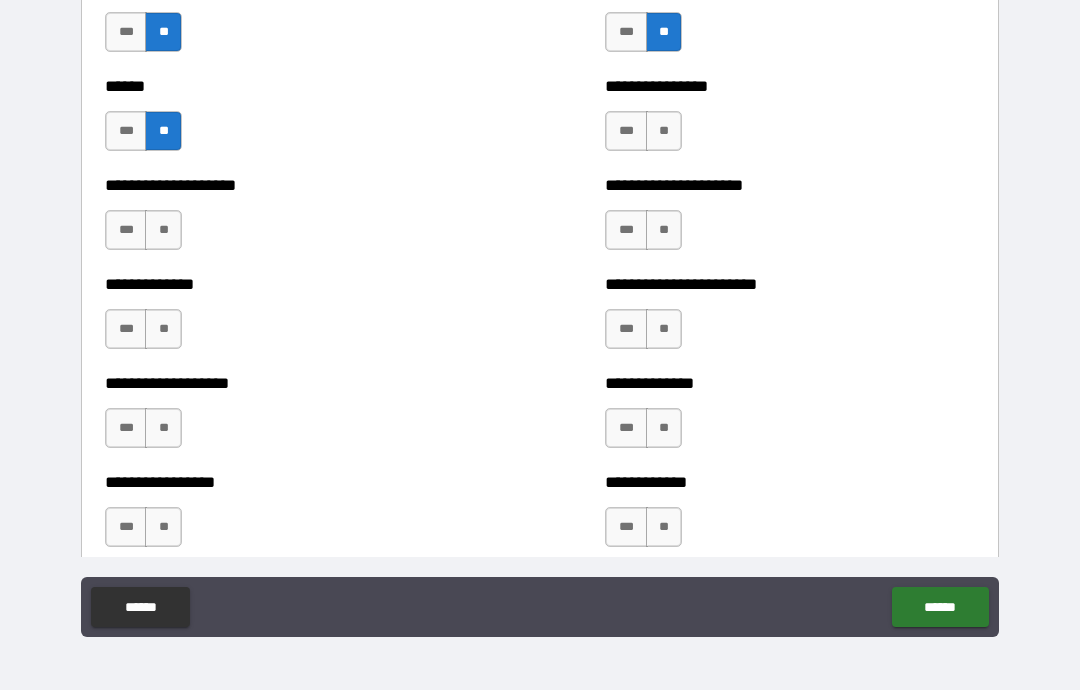 click on "**" at bounding box center (163, 230) 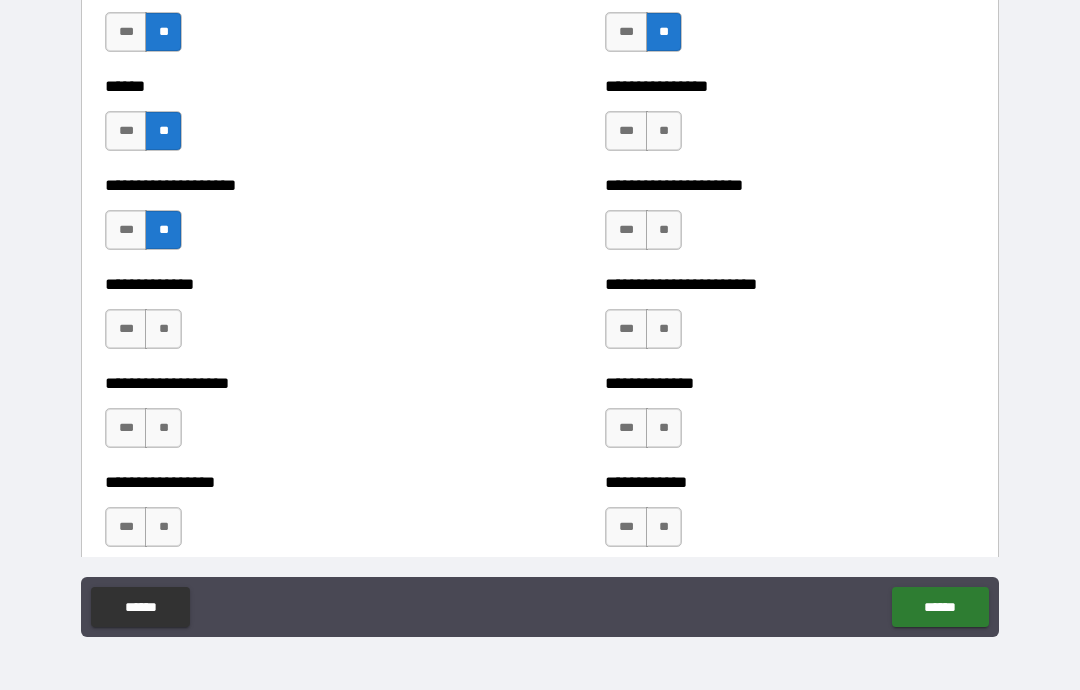 click on "**" at bounding box center (163, 329) 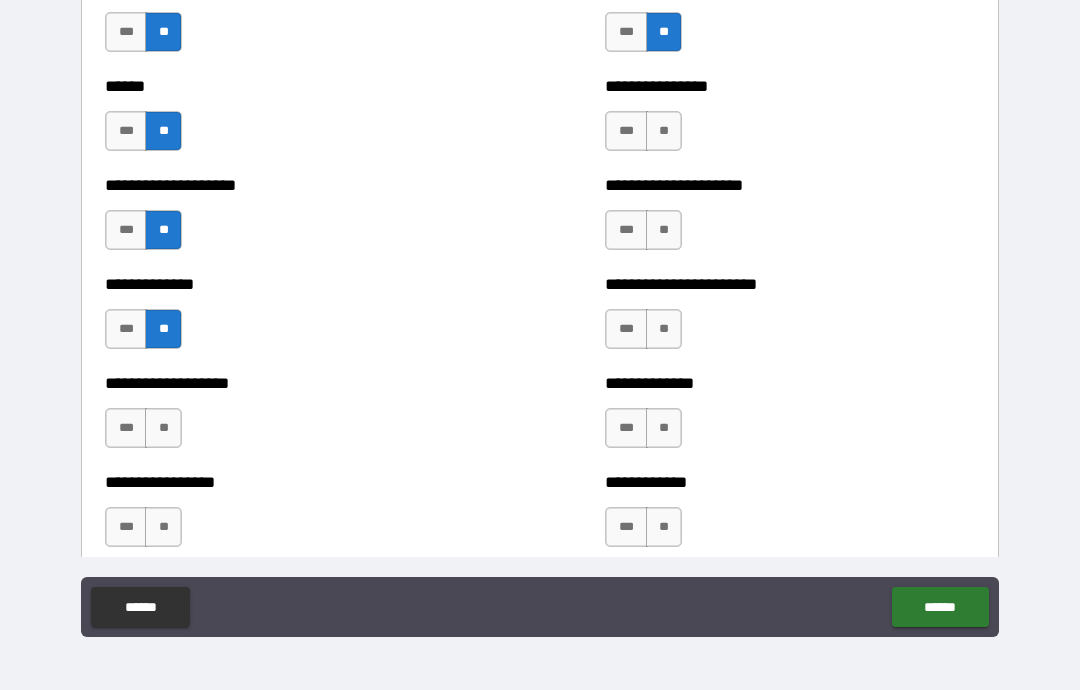 click on "**" at bounding box center [163, 428] 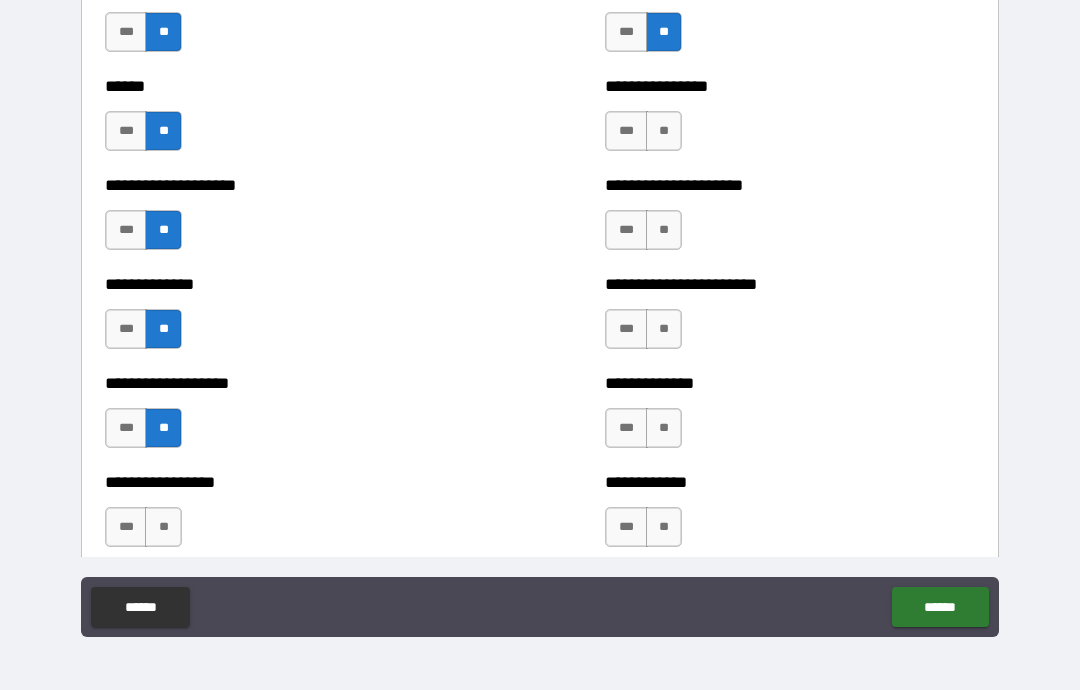 click on "**" at bounding box center (163, 527) 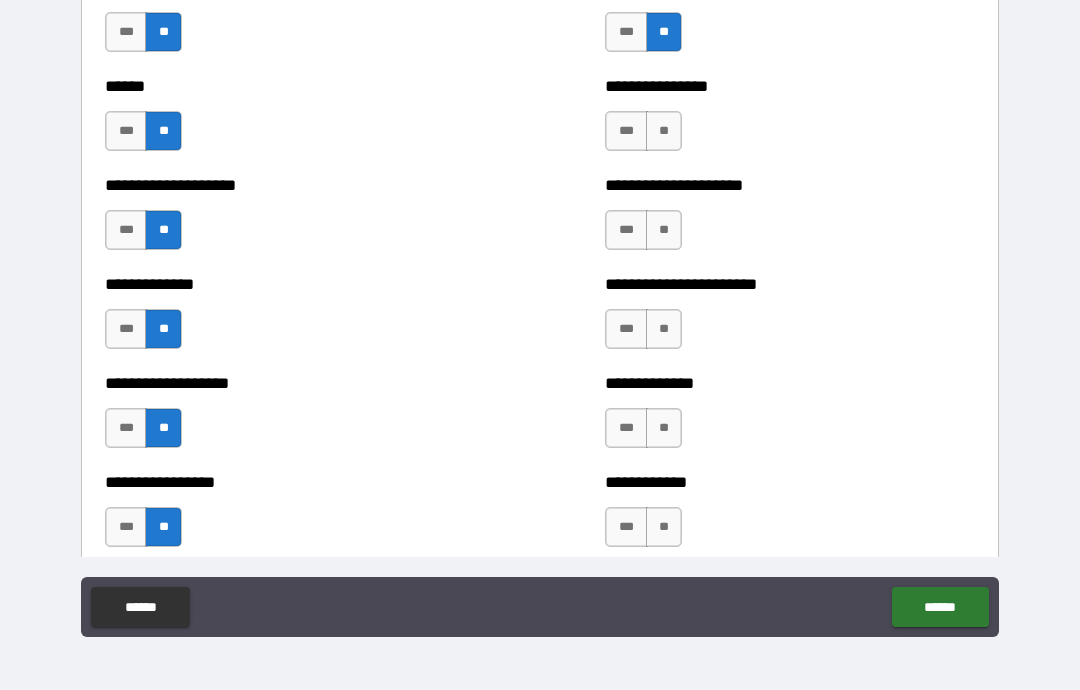 click on "**" at bounding box center [664, 527] 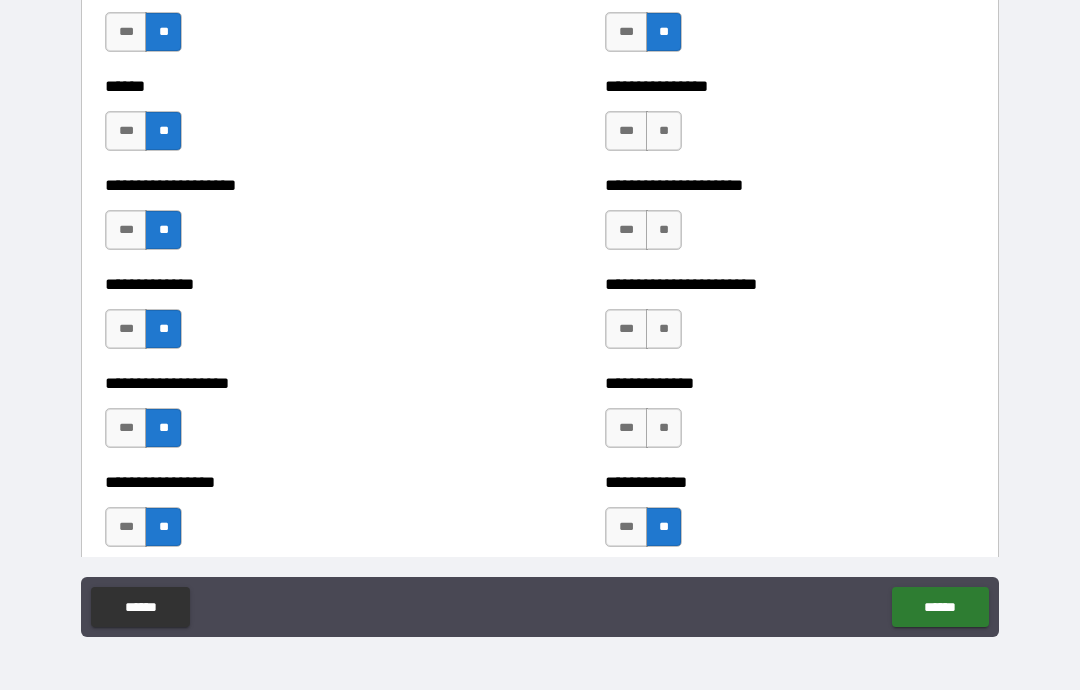 click on "**" at bounding box center [664, 428] 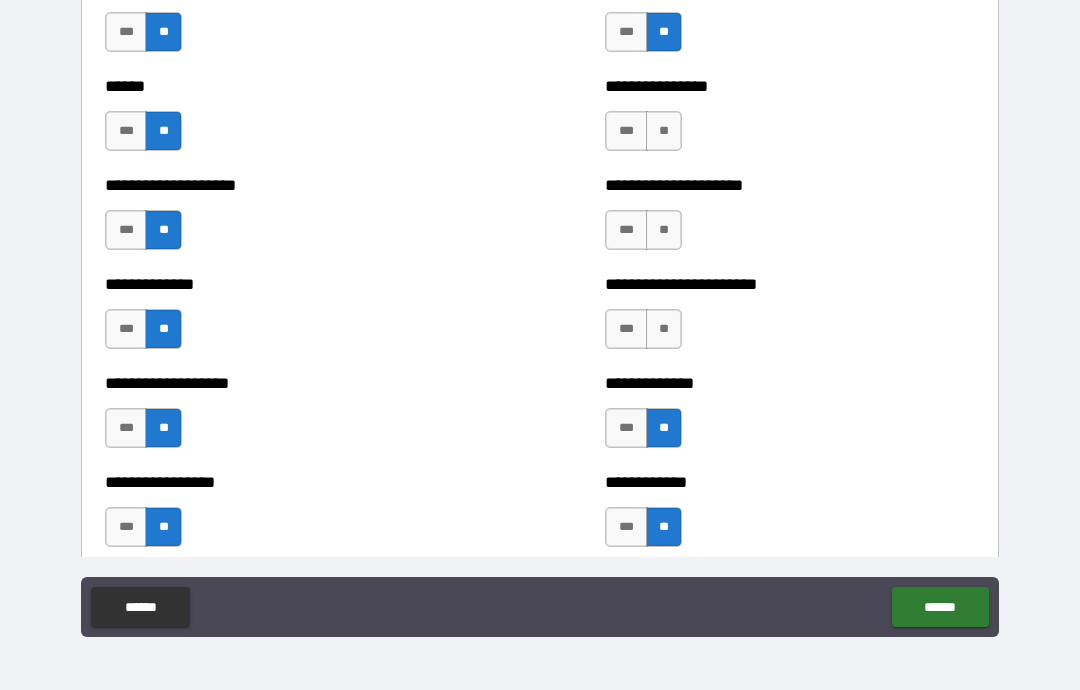 click on "**" at bounding box center [664, 329] 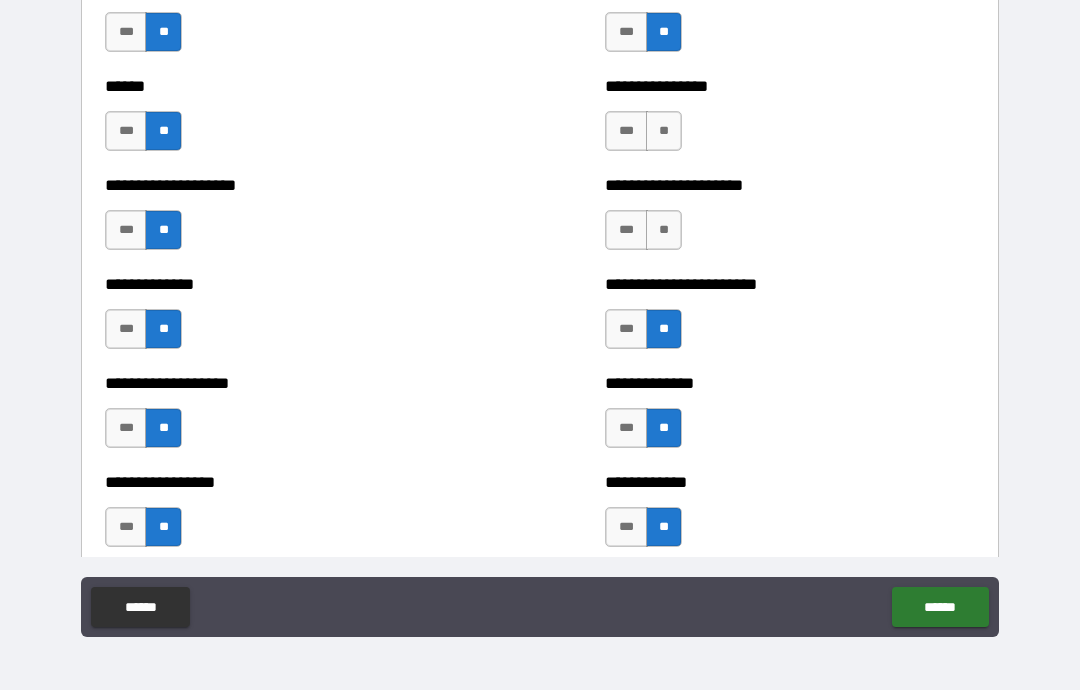 click on "**" at bounding box center [664, 230] 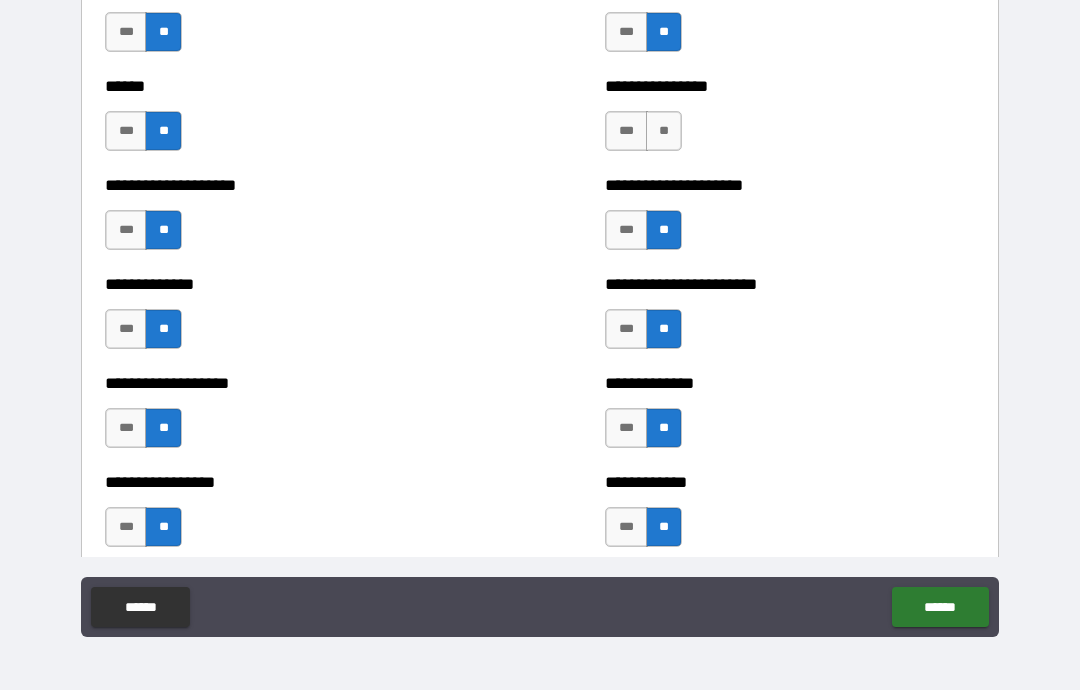 click on "**" at bounding box center [664, 131] 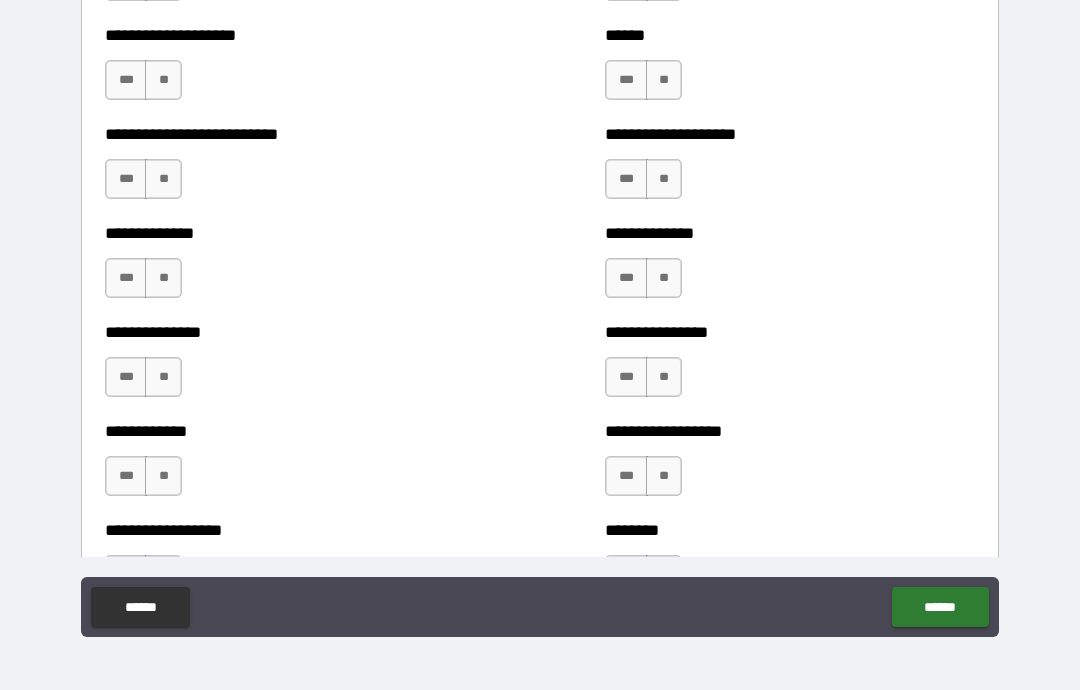 scroll, scrollTop: 3200, scrollLeft: 0, axis: vertical 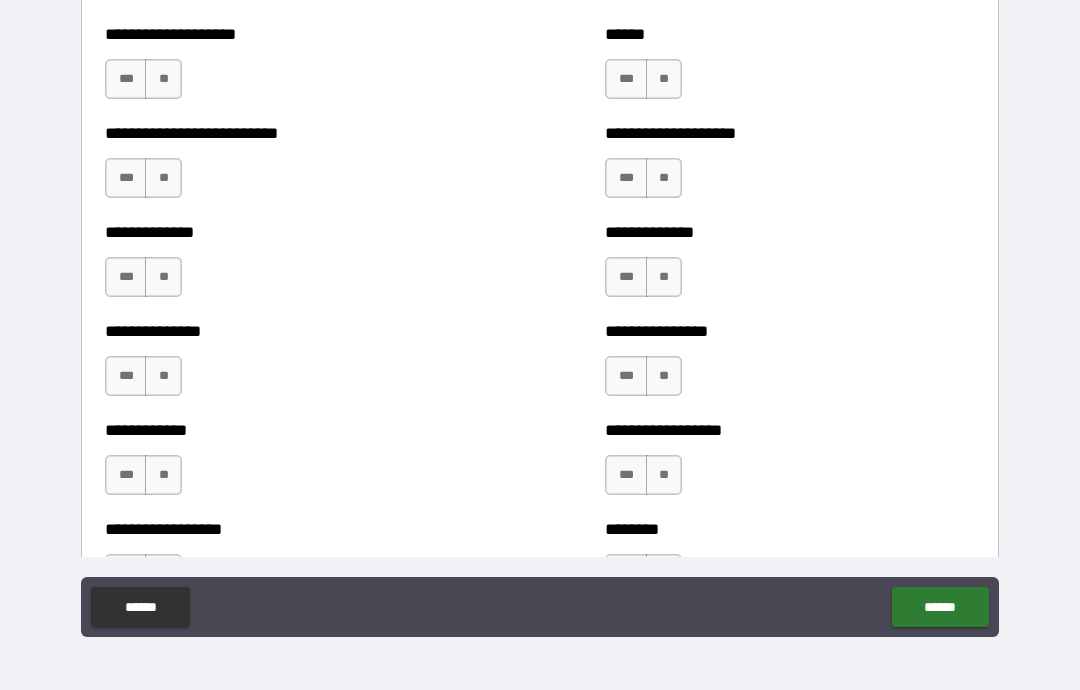 click on "**" at bounding box center (163, 79) 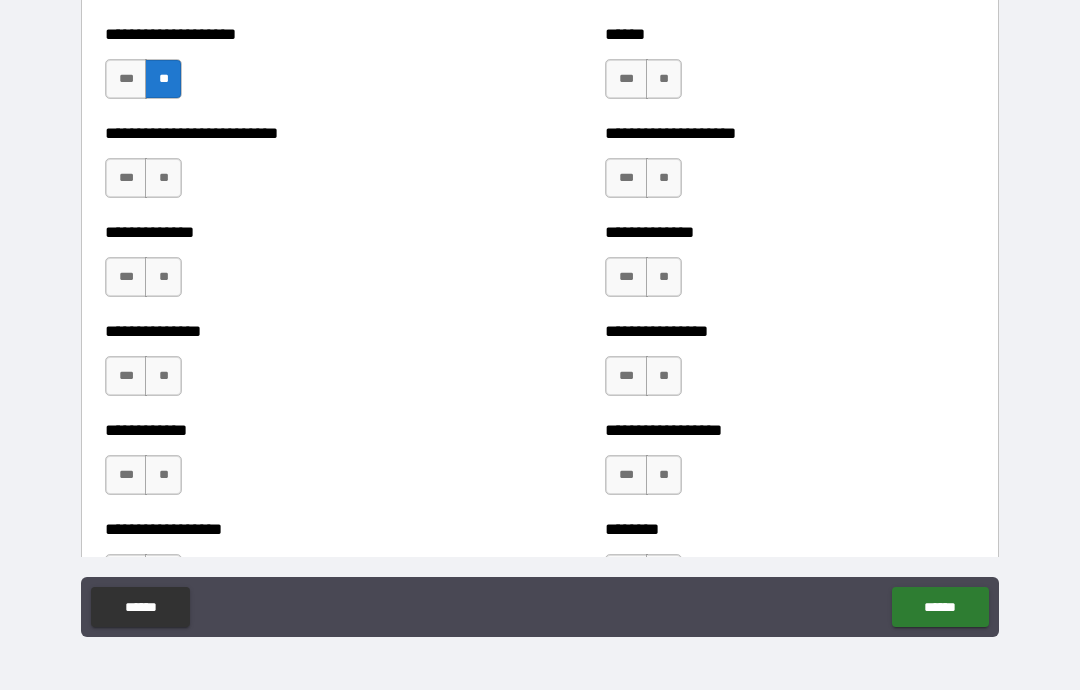 click on "**" at bounding box center (163, 178) 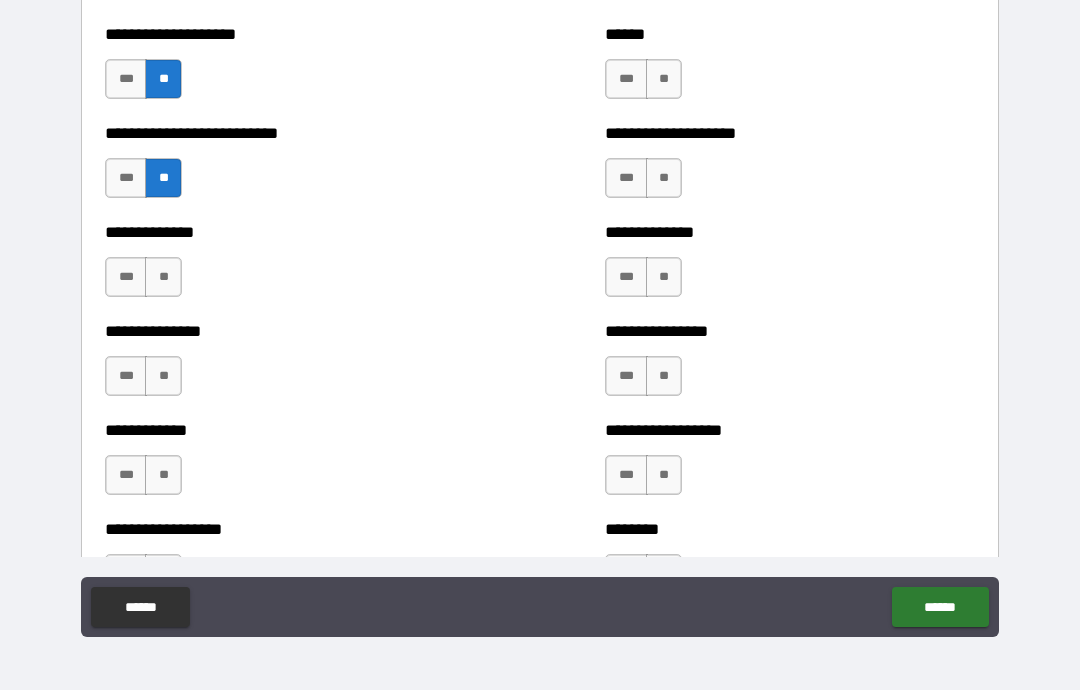 click on "**" at bounding box center [163, 277] 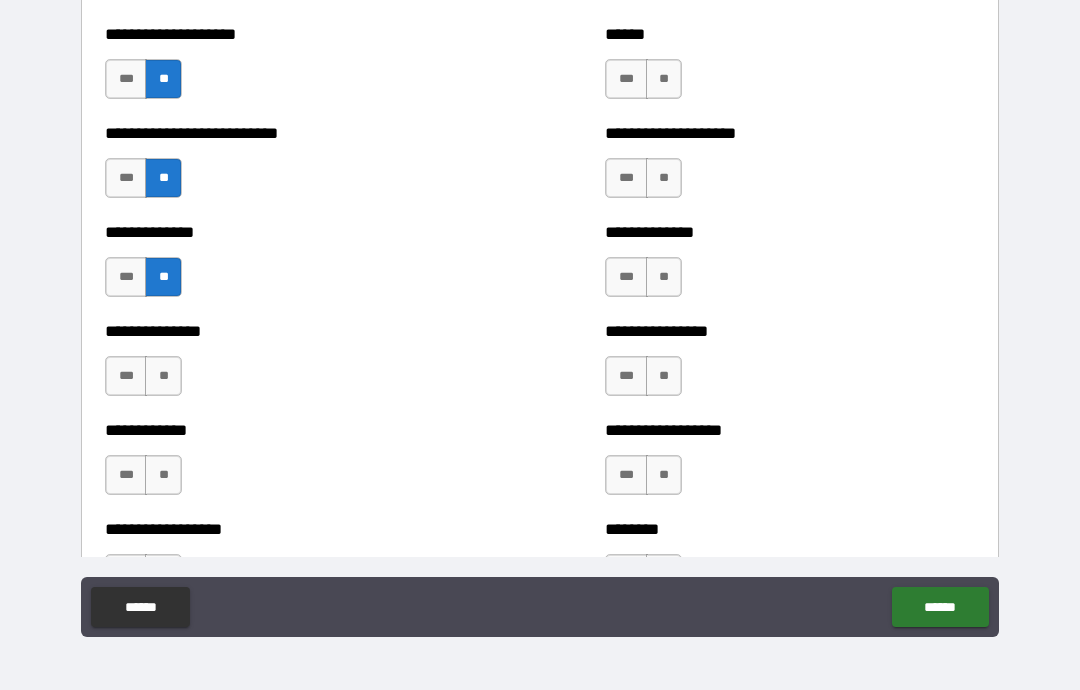 click on "**" at bounding box center [163, 376] 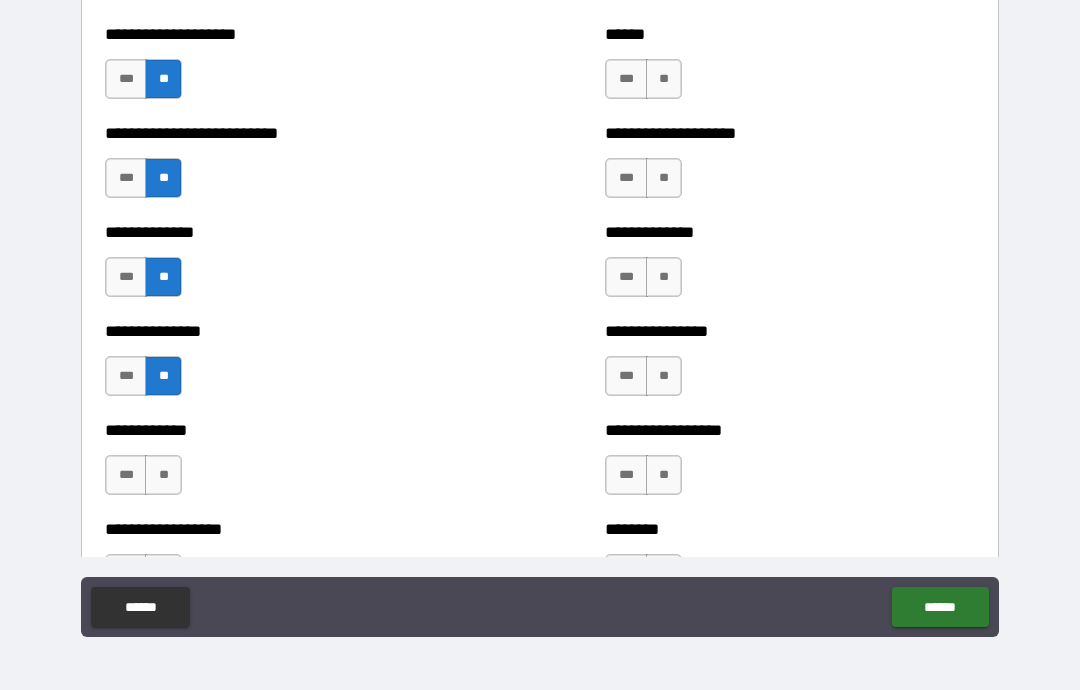 click on "**" at bounding box center [163, 475] 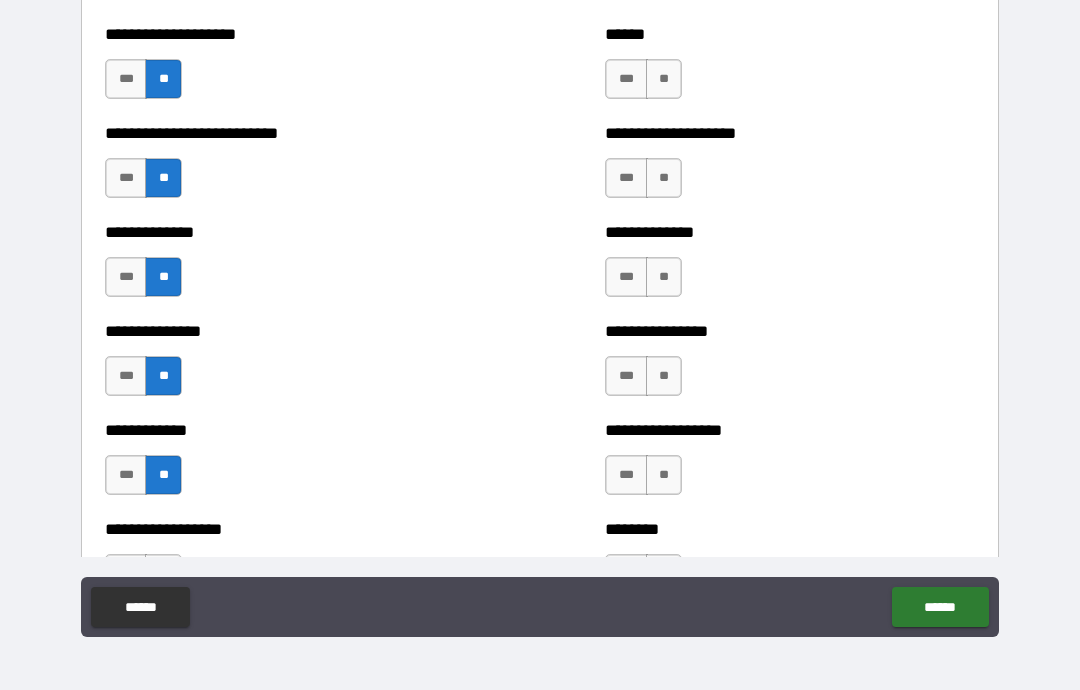 click on "**" at bounding box center (664, 475) 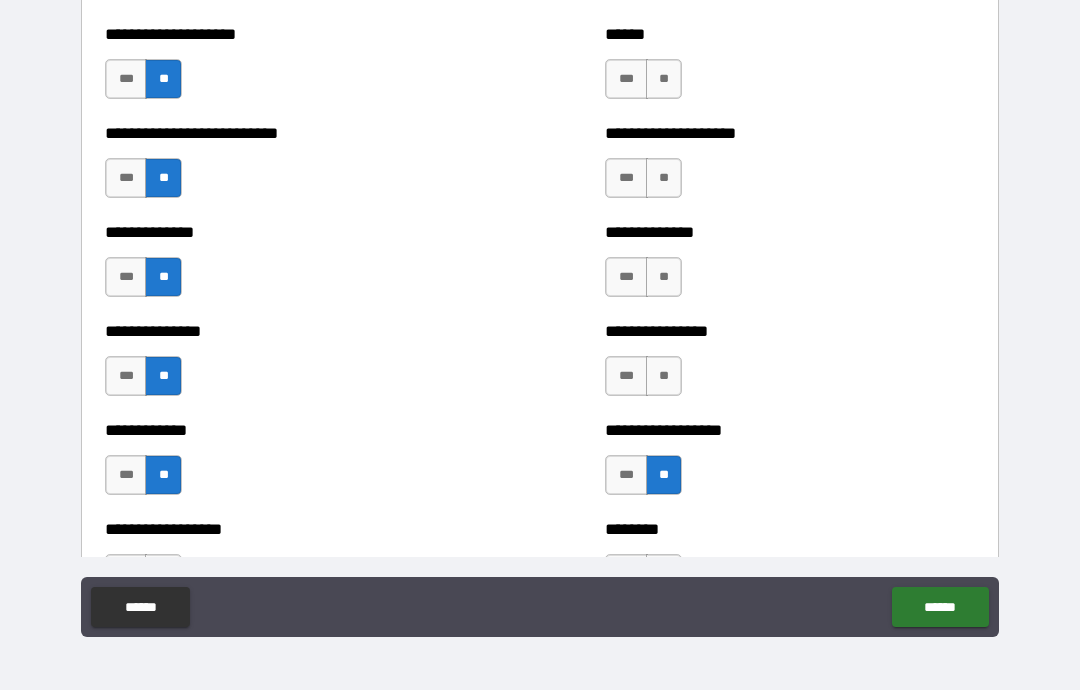 click on "**" at bounding box center (664, 376) 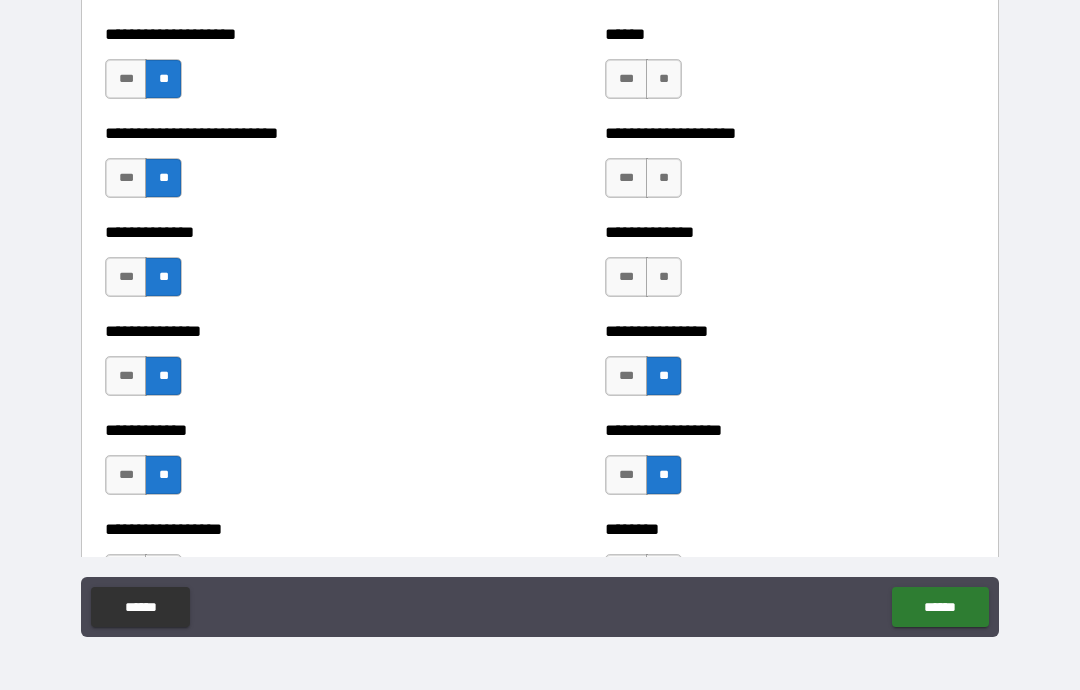 click on "**" at bounding box center (664, 277) 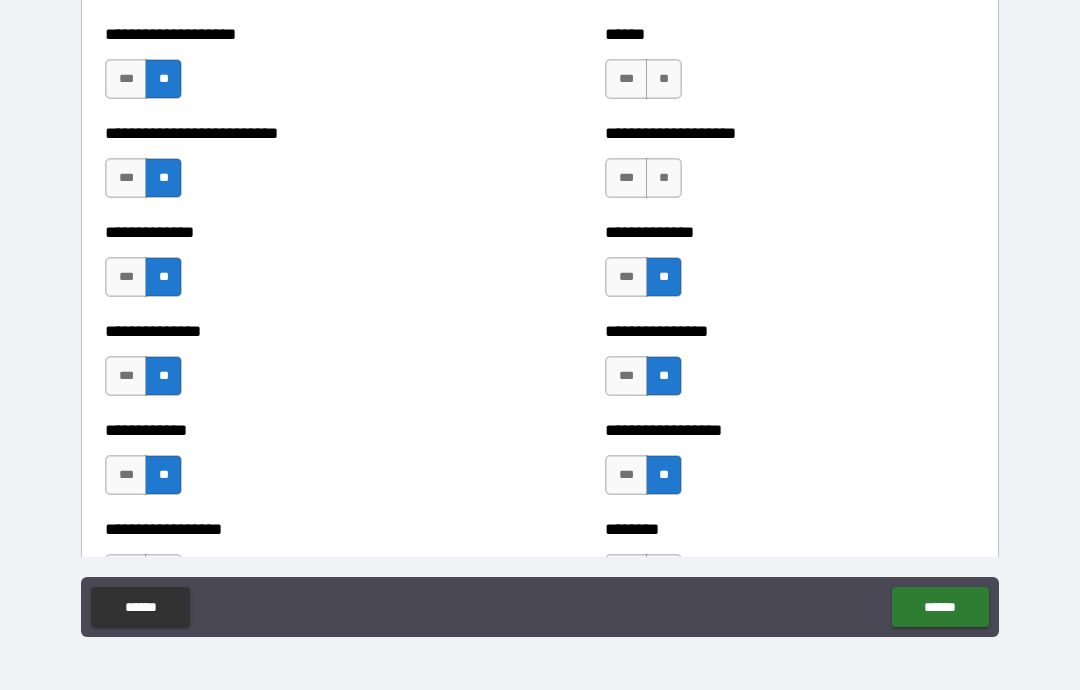 click on "**" at bounding box center [664, 178] 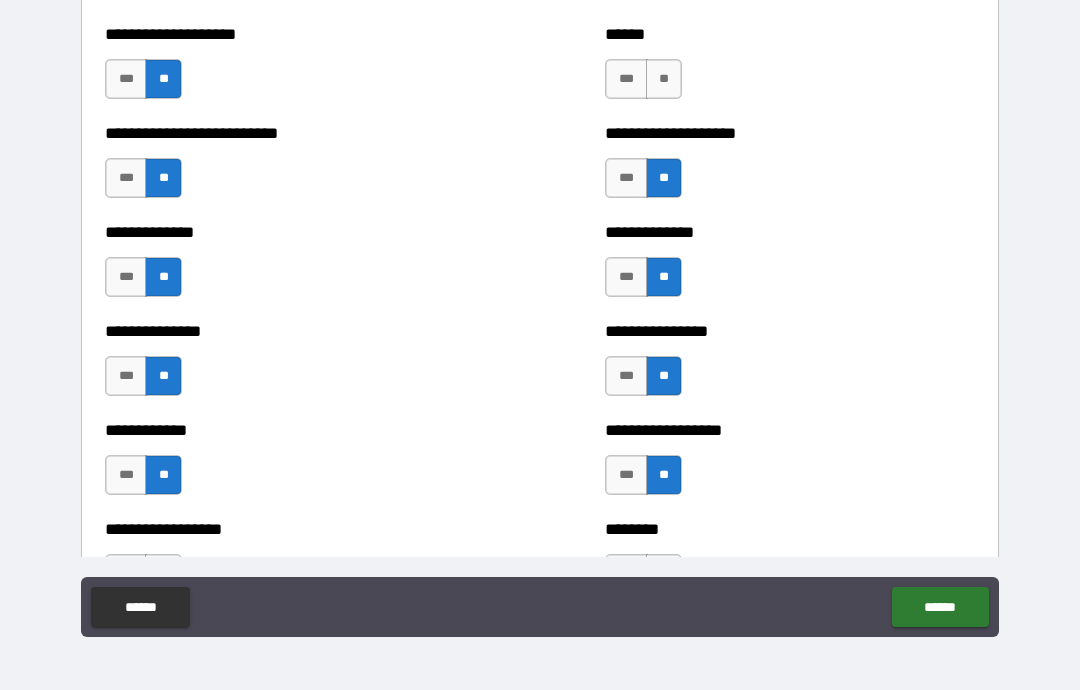 click on "**" at bounding box center (664, 79) 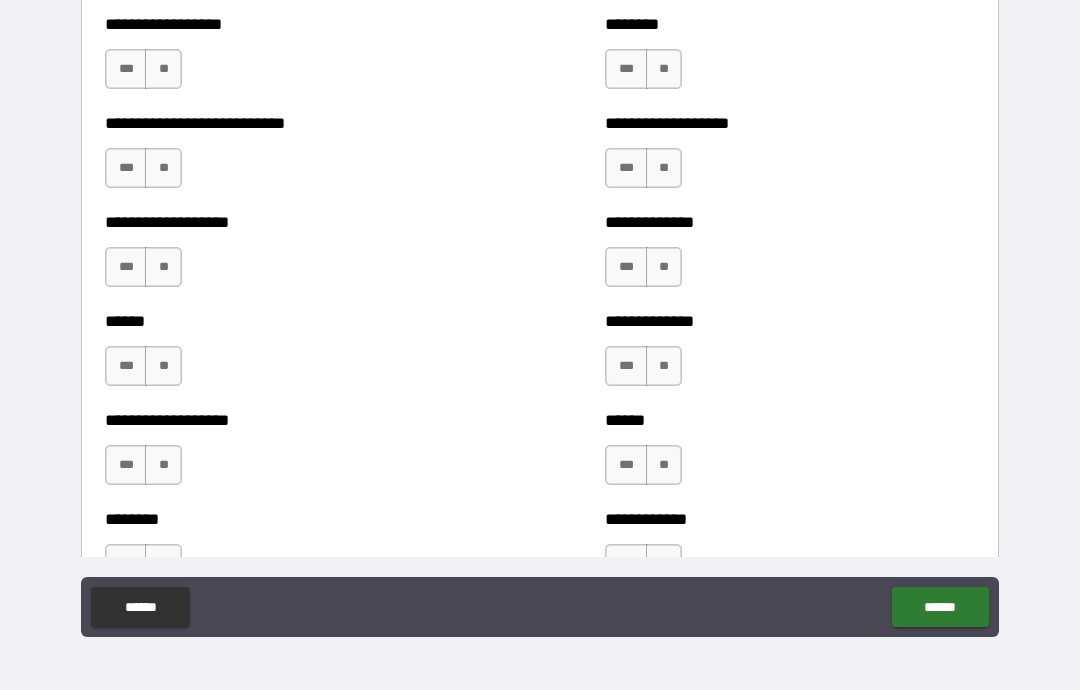 scroll, scrollTop: 3714, scrollLeft: 0, axis: vertical 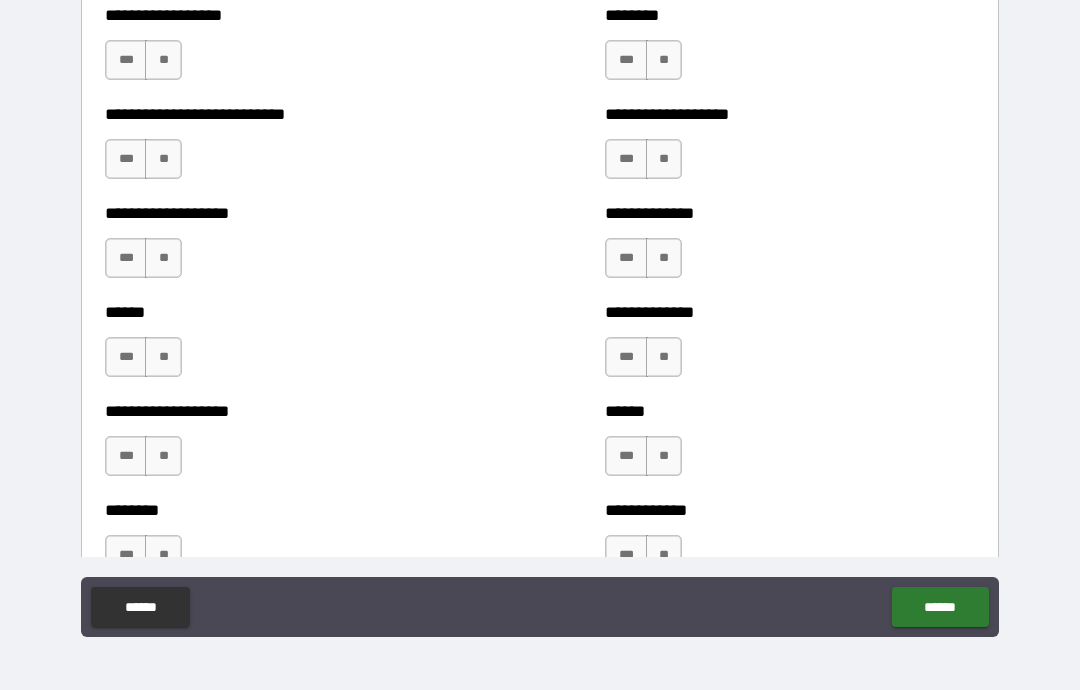 click on "**" at bounding box center [163, 60] 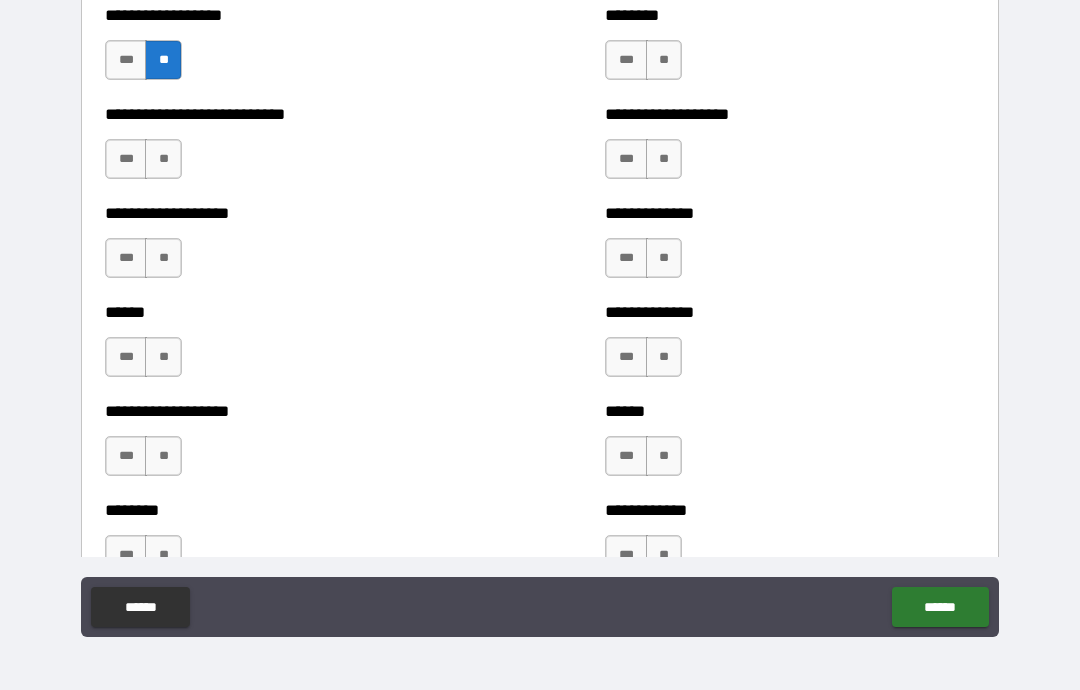 click on "**" at bounding box center [163, 159] 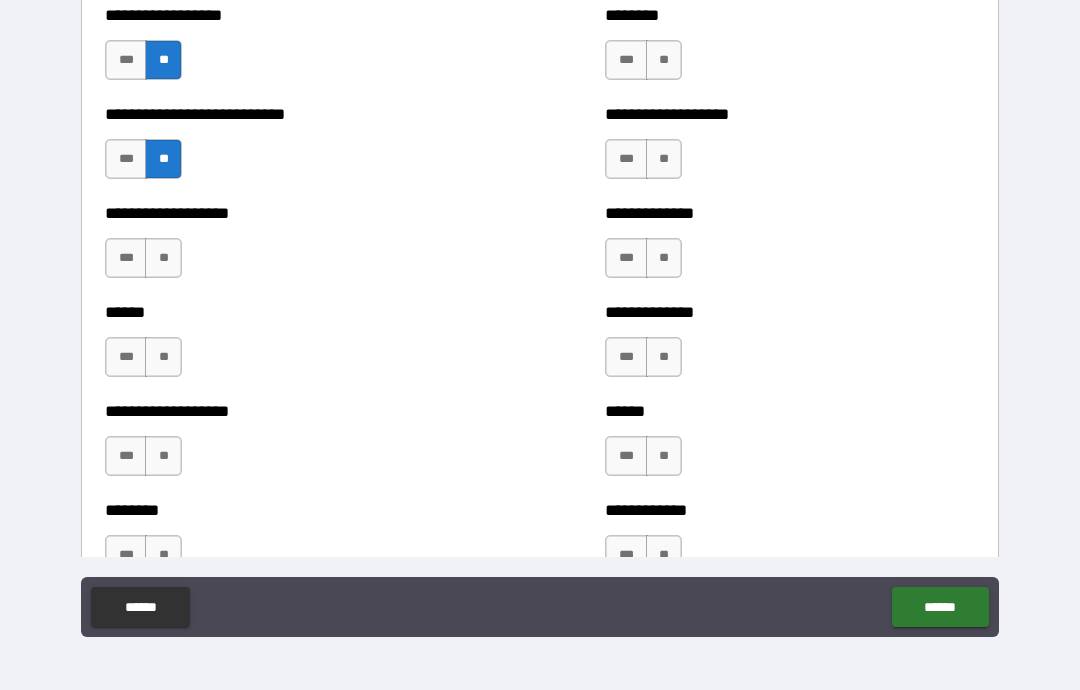 click on "**" at bounding box center (163, 258) 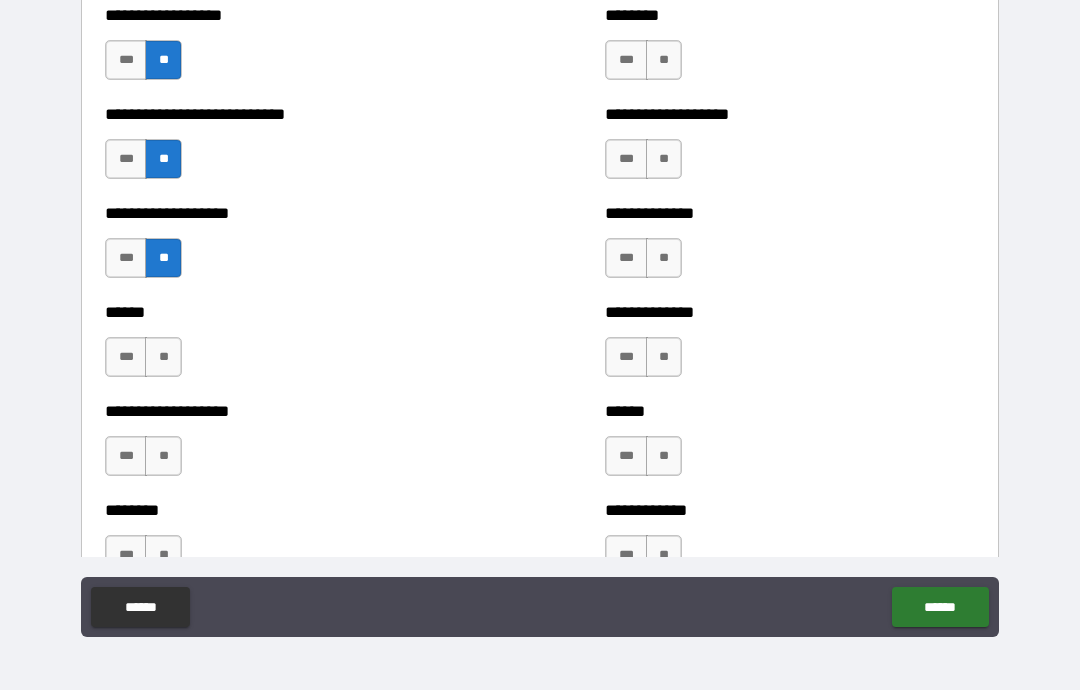 click on "**" at bounding box center (163, 357) 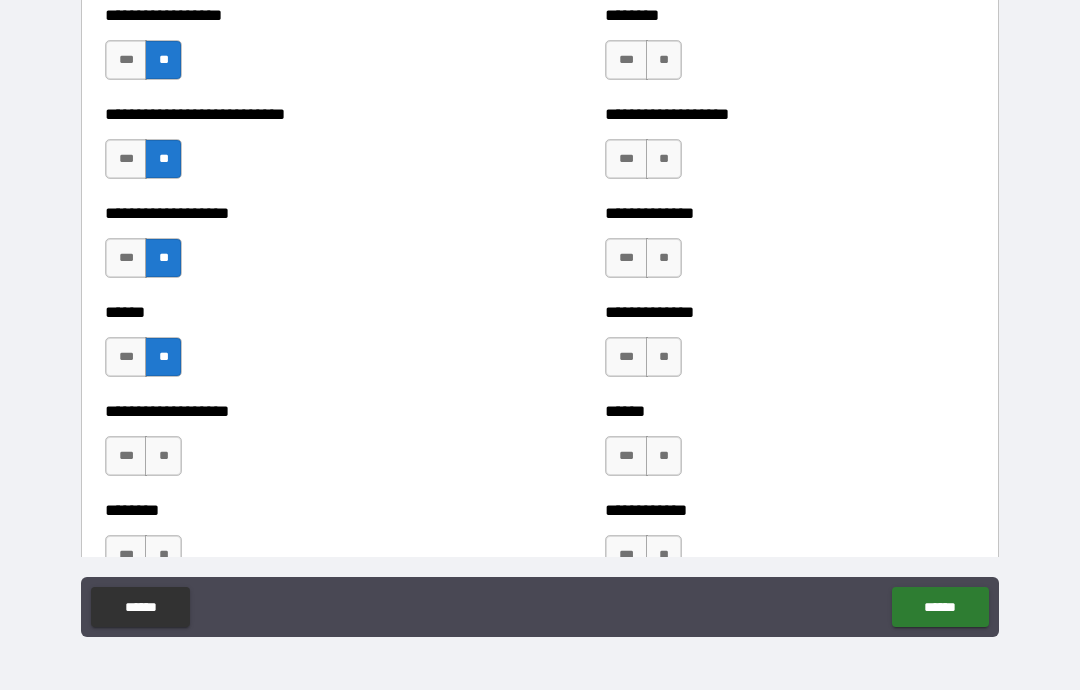click on "**" at bounding box center [163, 456] 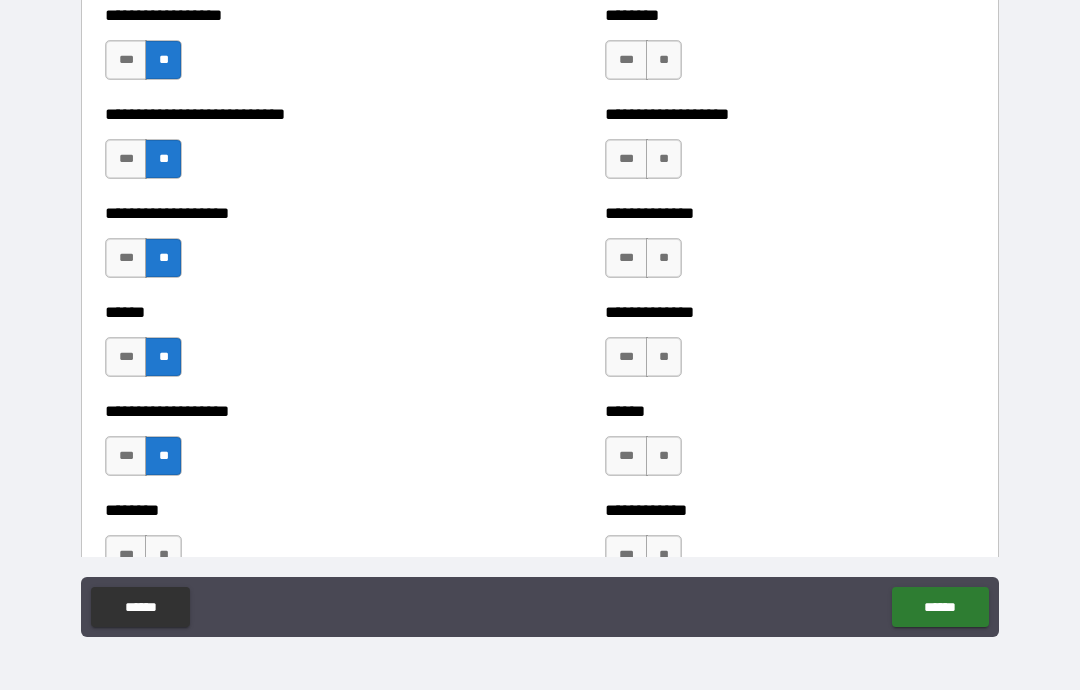 click on "**" at bounding box center (664, 456) 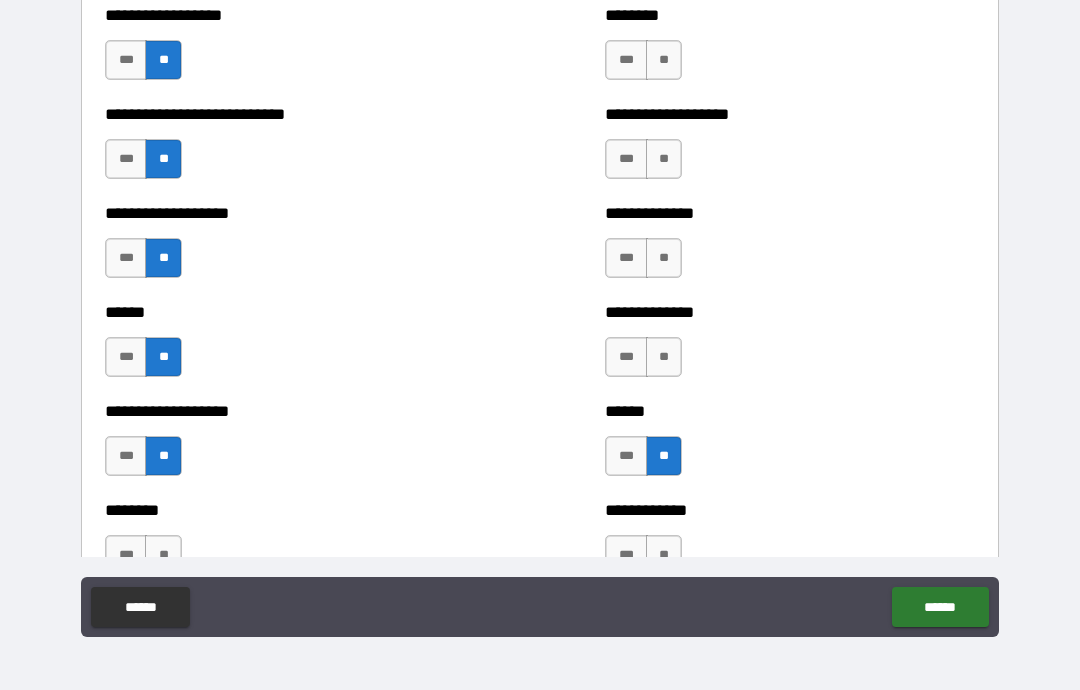 click on "**" at bounding box center (664, 357) 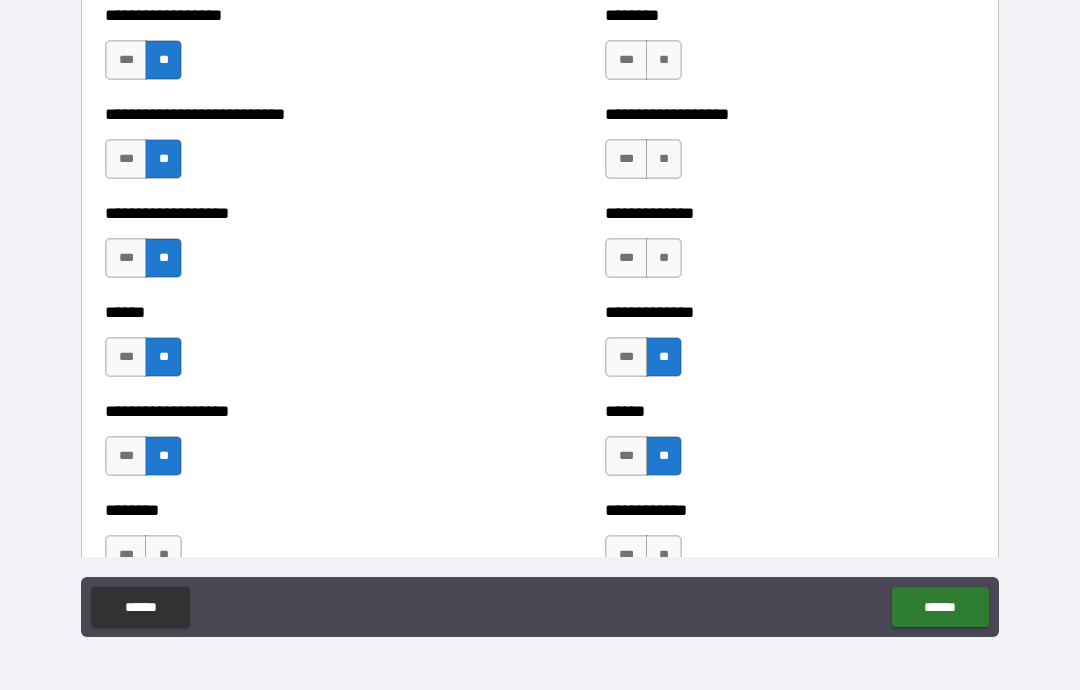click on "**" at bounding box center (664, 258) 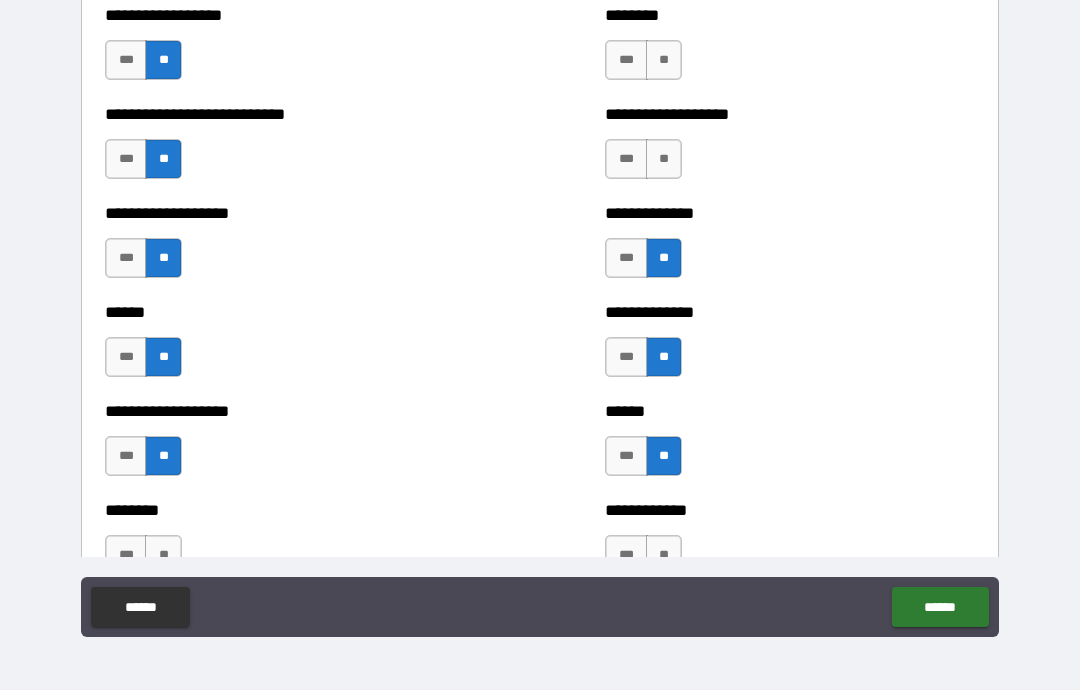 click on "**" at bounding box center (664, 159) 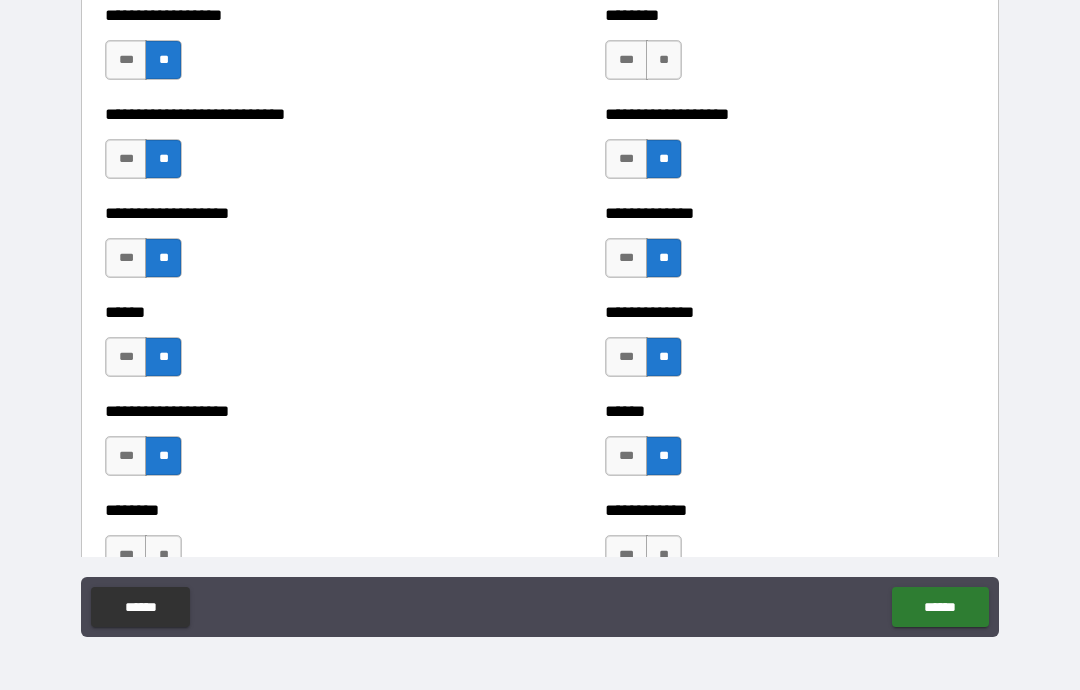 click on "**" at bounding box center (664, 60) 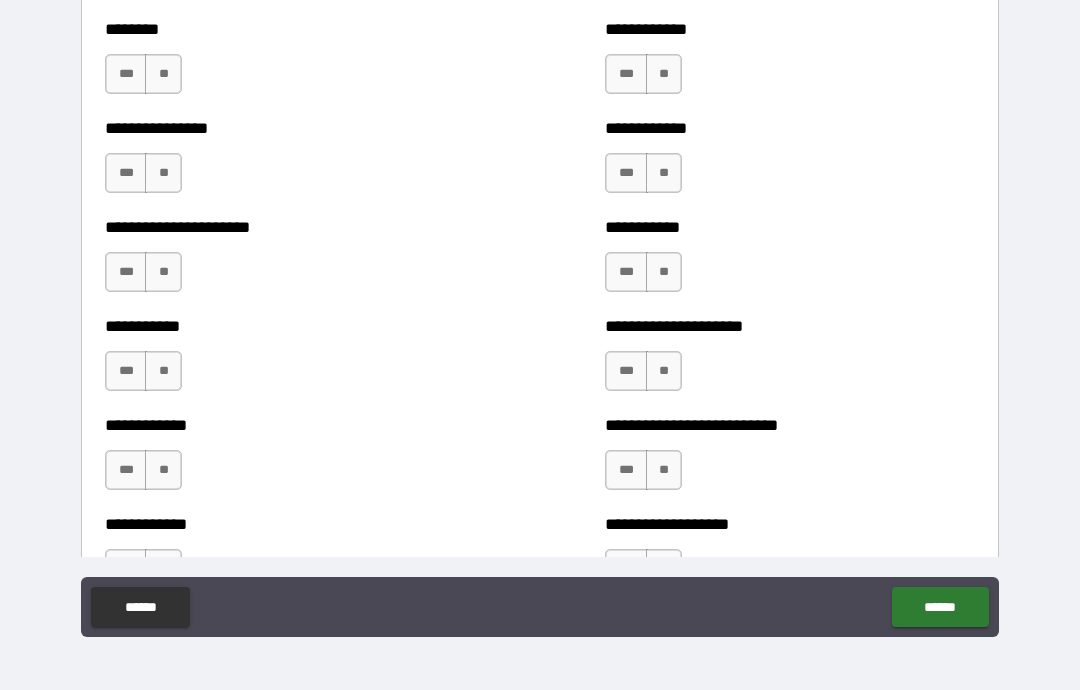 scroll, scrollTop: 4199, scrollLeft: 0, axis: vertical 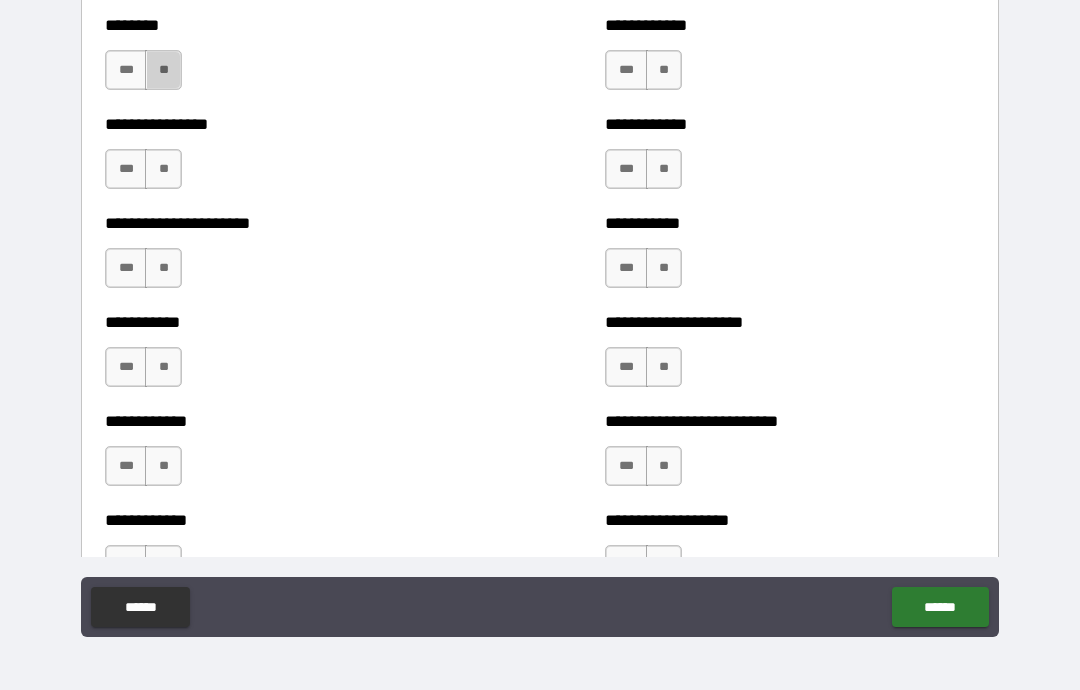 click on "**" at bounding box center (163, 70) 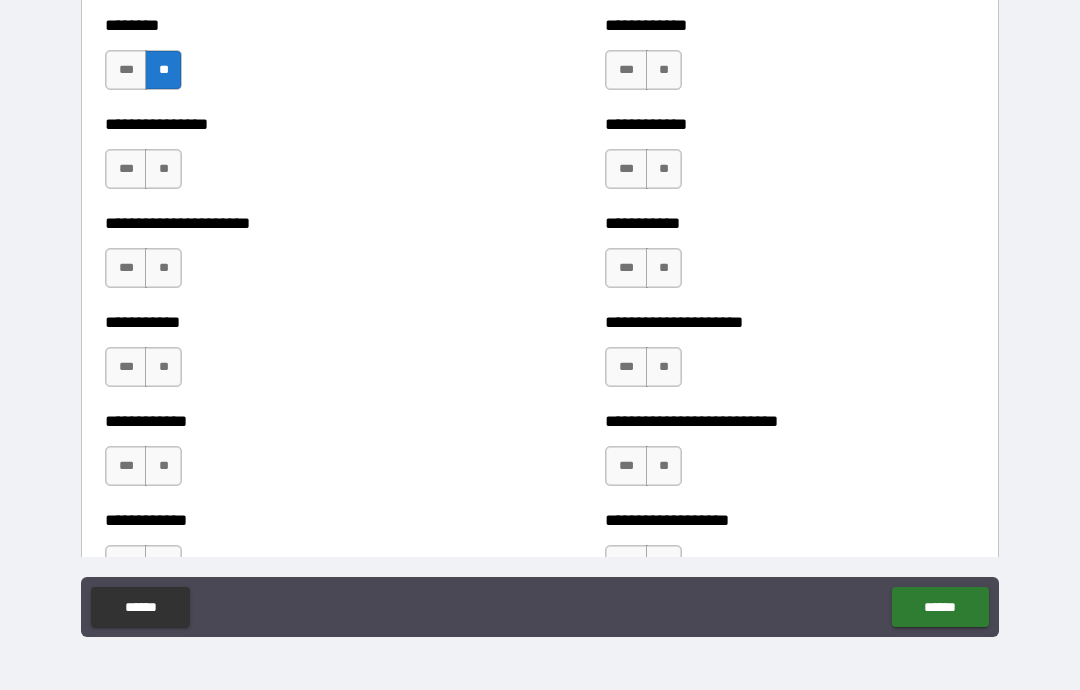 click on "**" at bounding box center (163, 169) 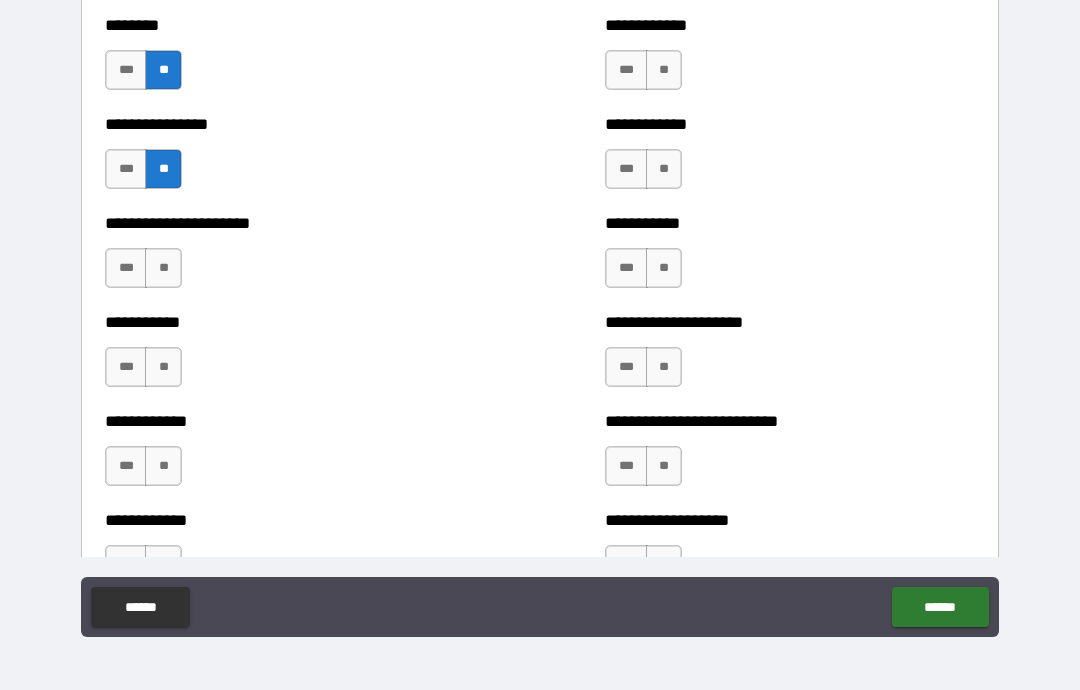 click on "**" at bounding box center (163, 268) 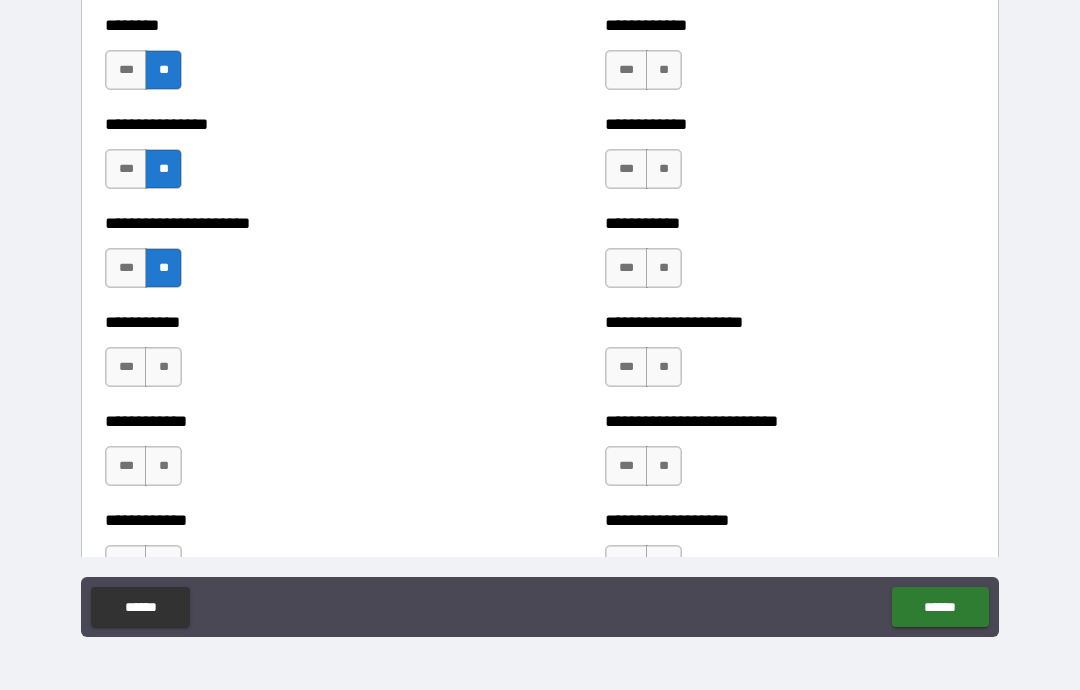click on "**" at bounding box center (163, 367) 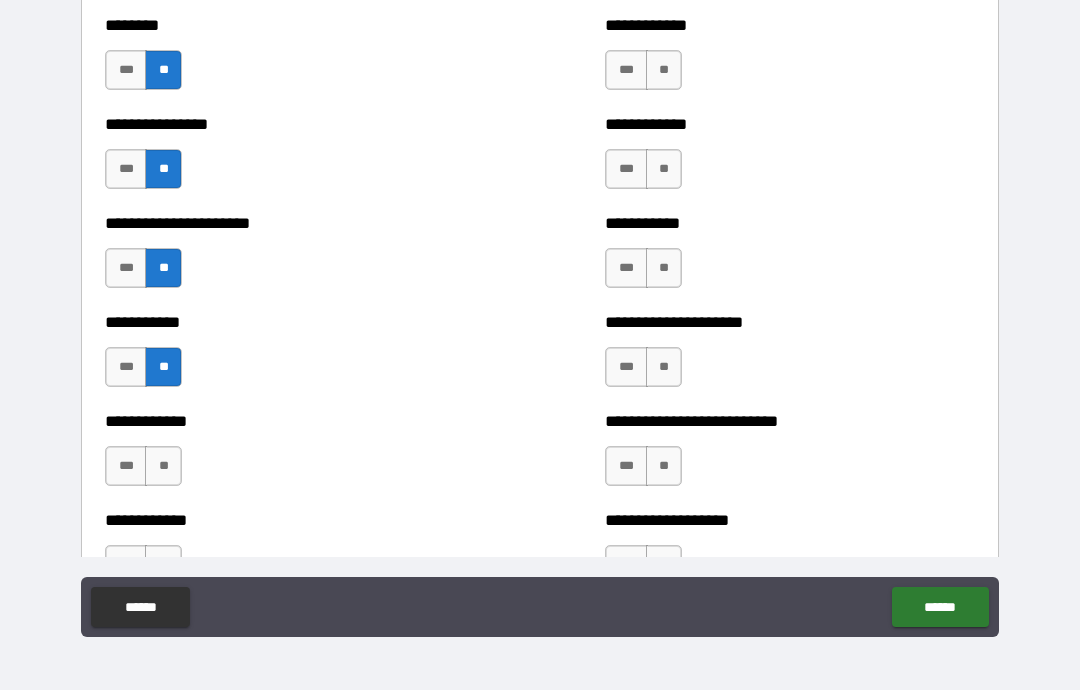 click on "**" at bounding box center [163, 466] 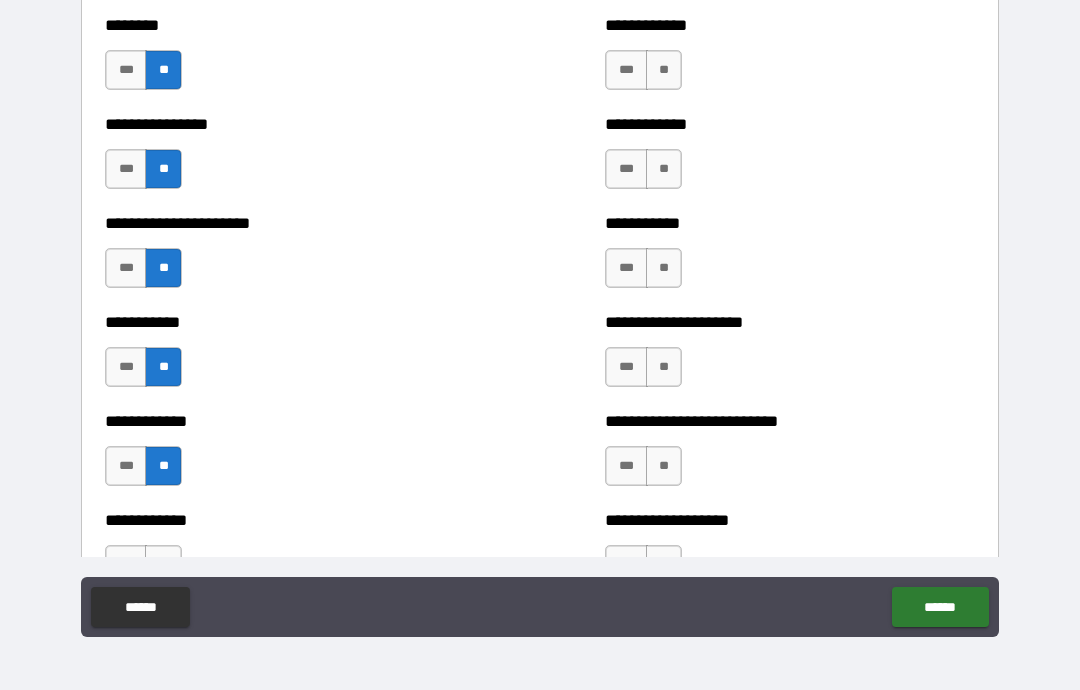 click on "**" at bounding box center [664, 466] 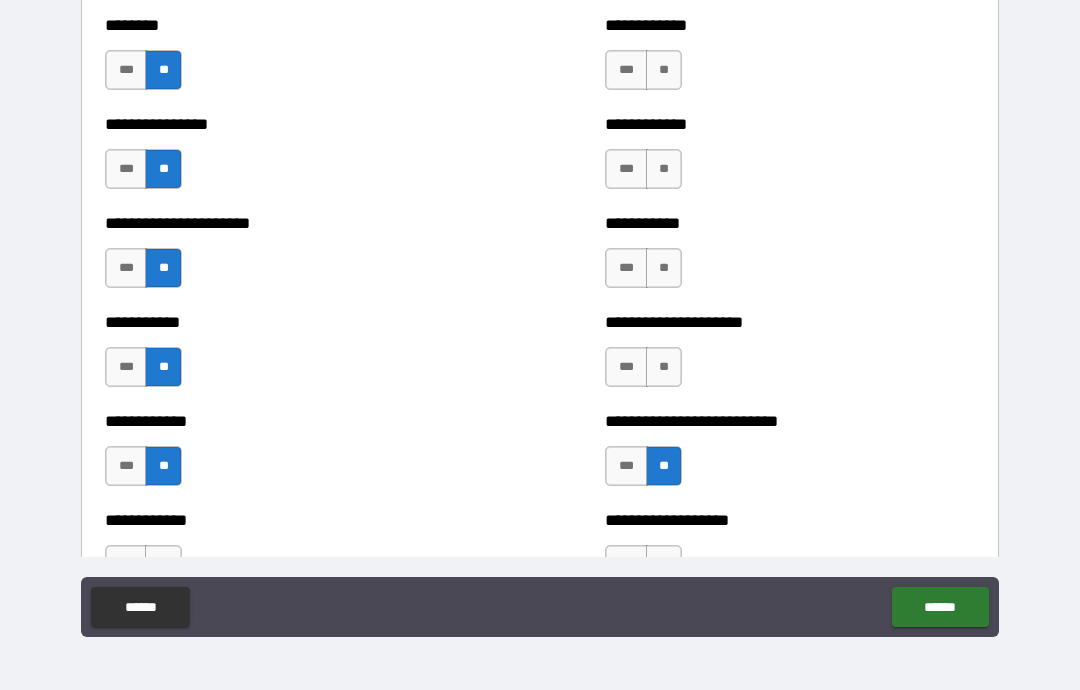 click on "**" at bounding box center (664, 367) 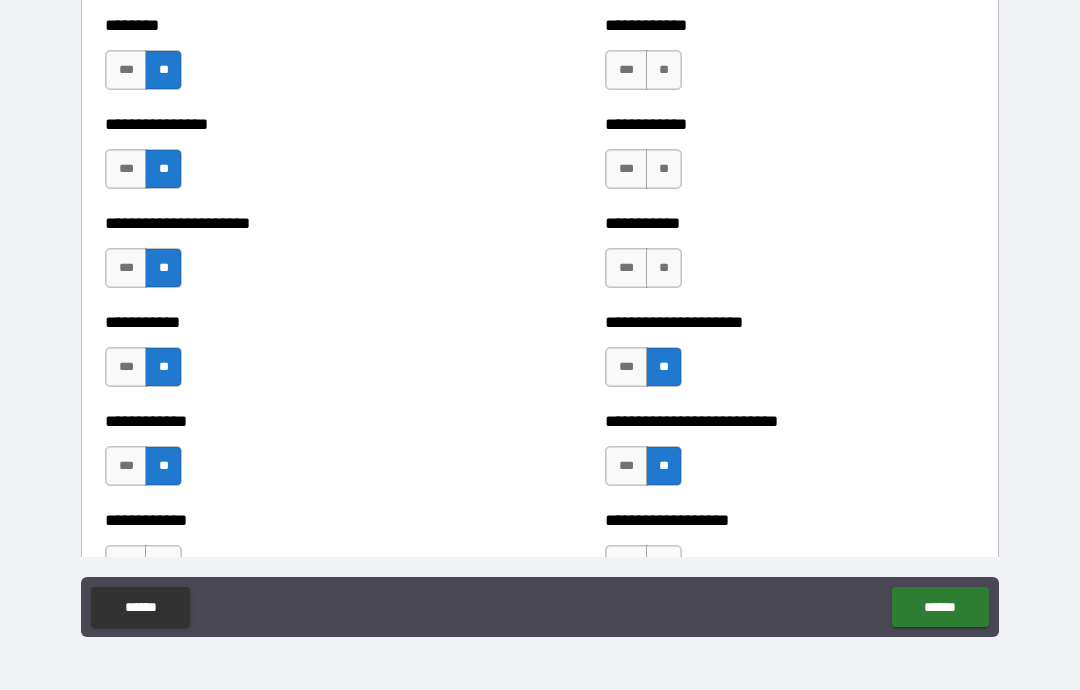 click on "**" at bounding box center [664, 268] 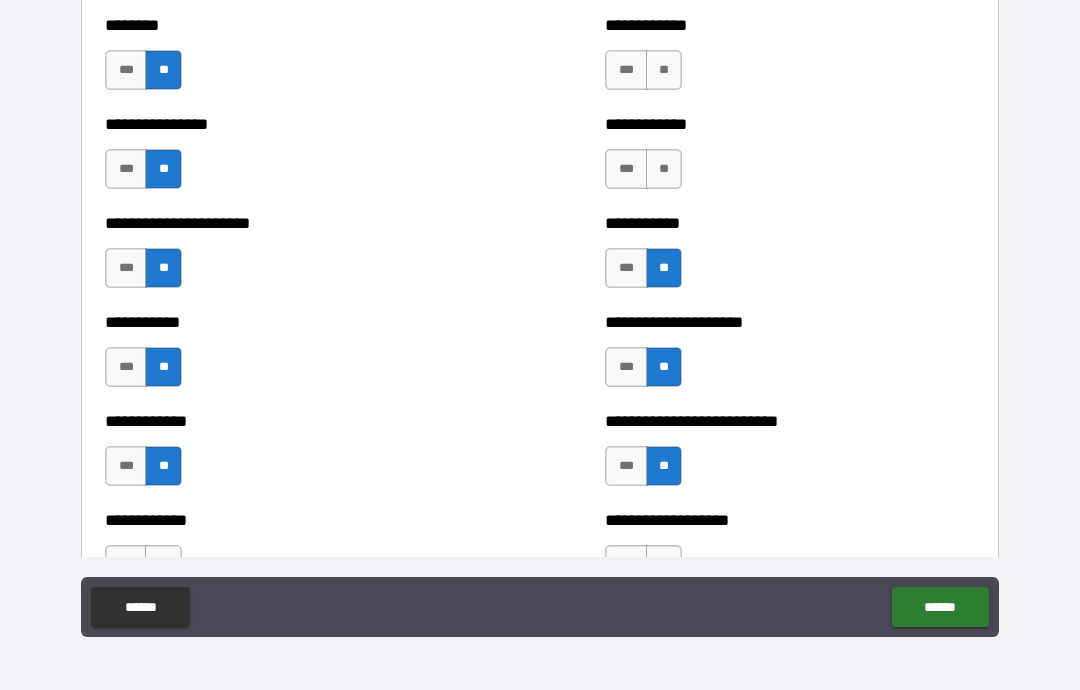 click on "**" at bounding box center (664, 169) 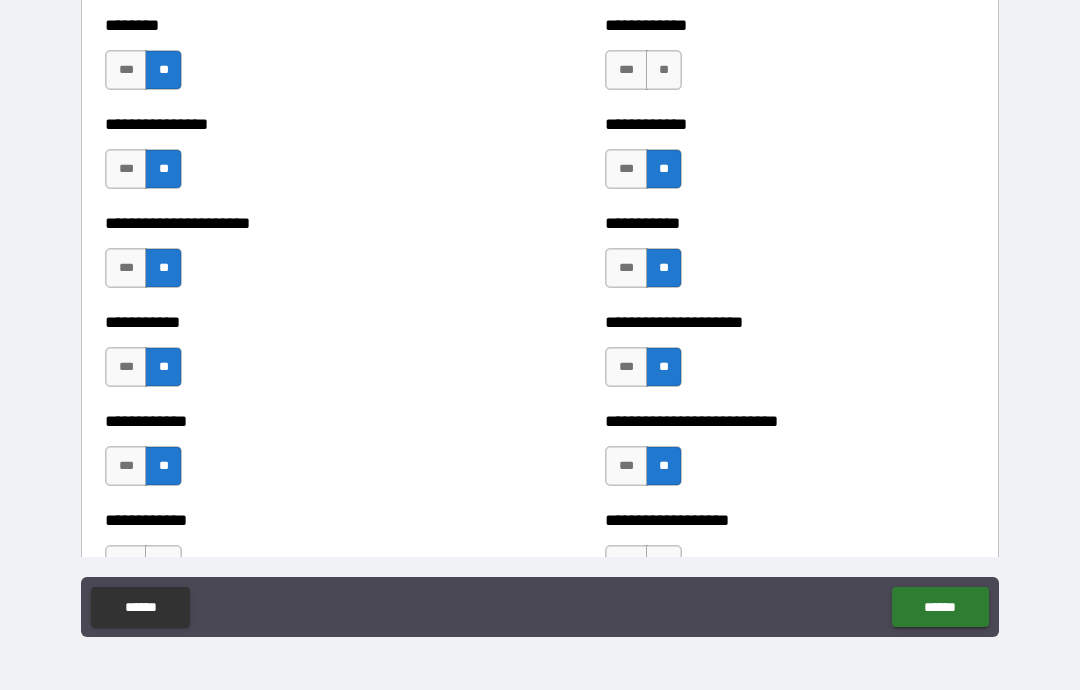 click on "**" at bounding box center (664, 70) 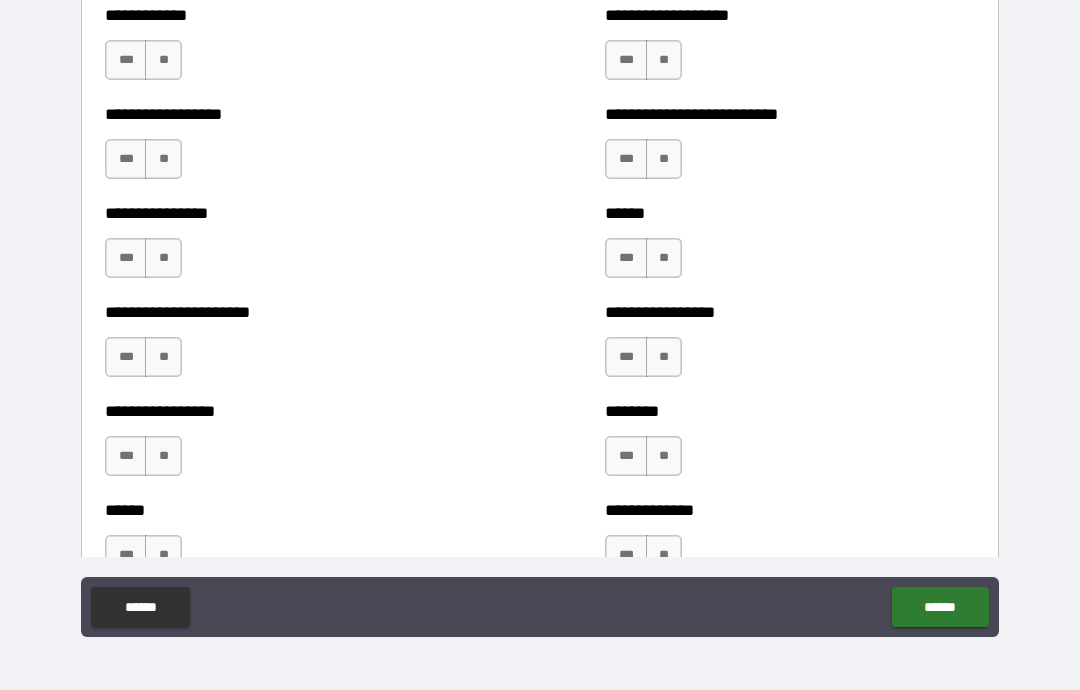 scroll, scrollTop: 4708, scrollLeft: 0, axis: vertical 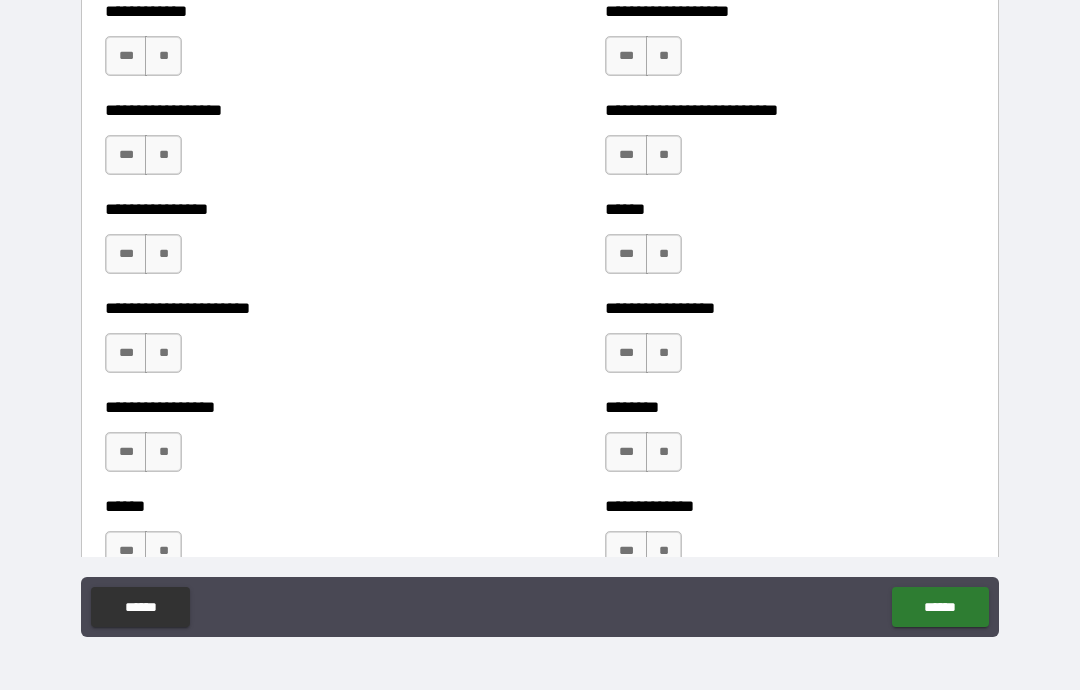 click on "**" at bounding box center (163, 56) 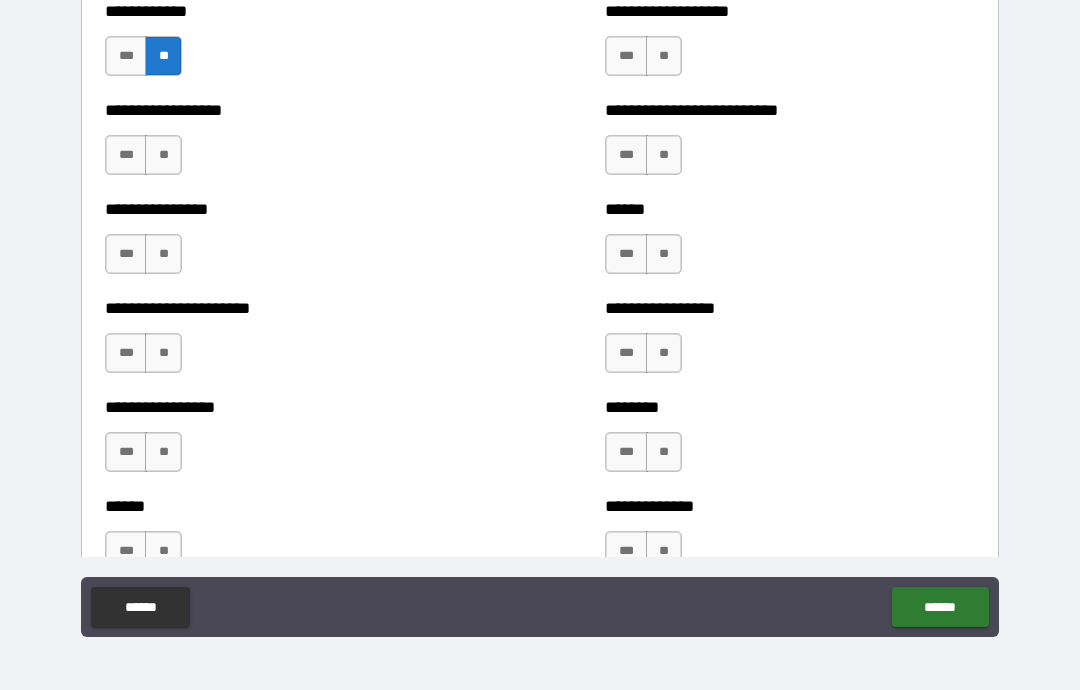 click on "**" at bounding box center (163, 155) 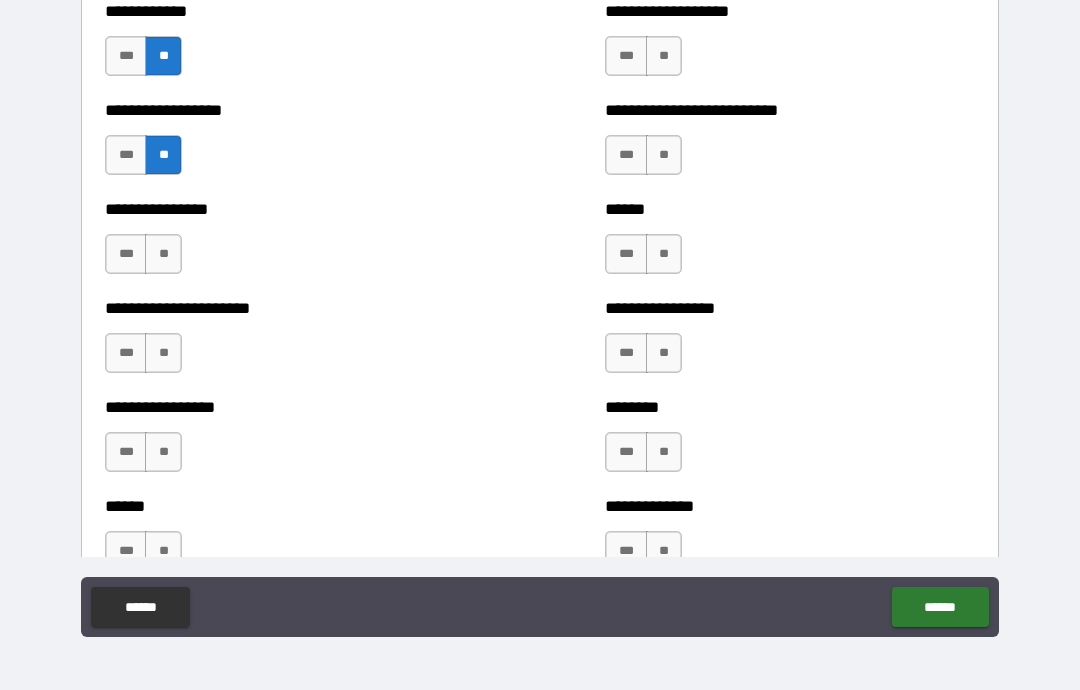 click on "**" at bounding box center [163, 254] 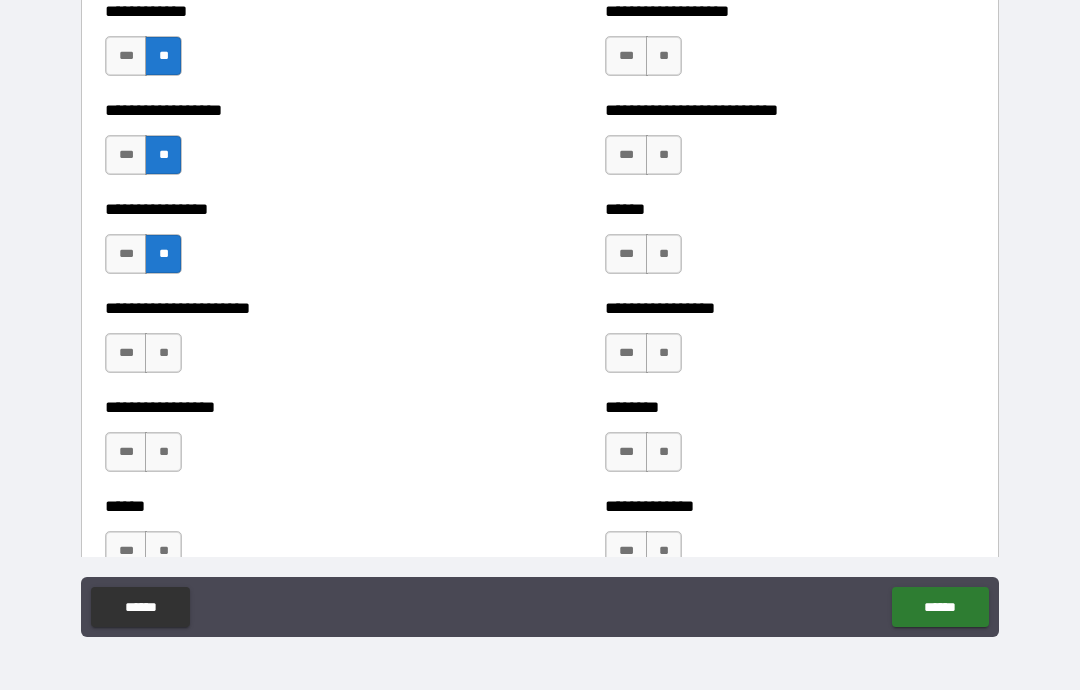 click on "**" at bounding box center [163, 353] 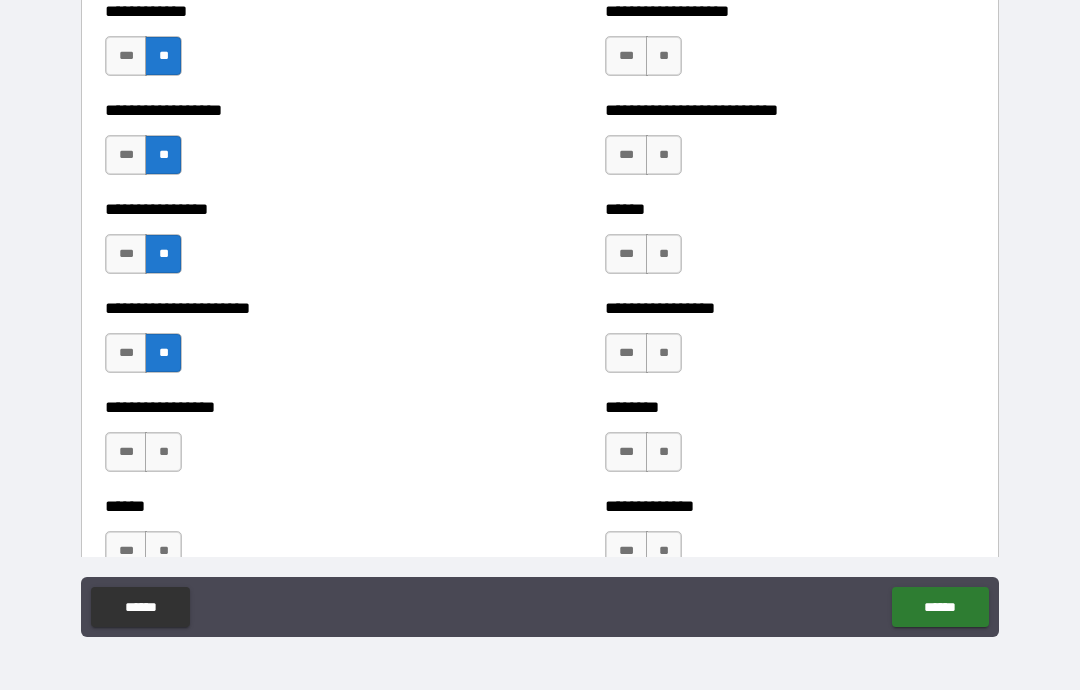 click on "**" at bounding box center [163, 452] 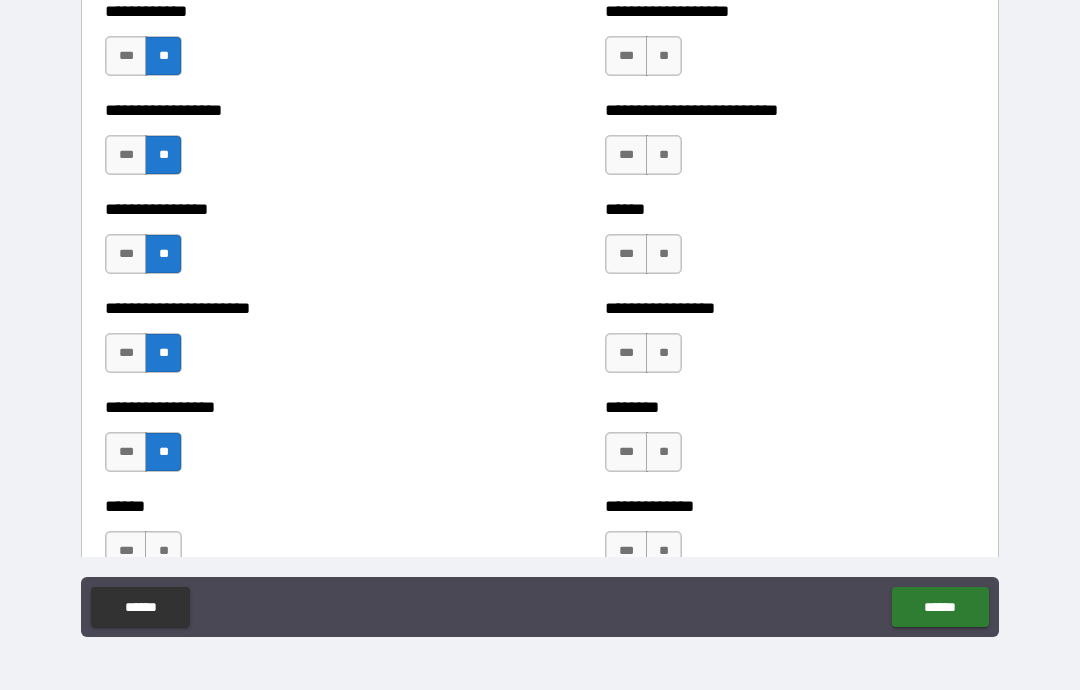 click on "**" at bounding box center (163, 551) 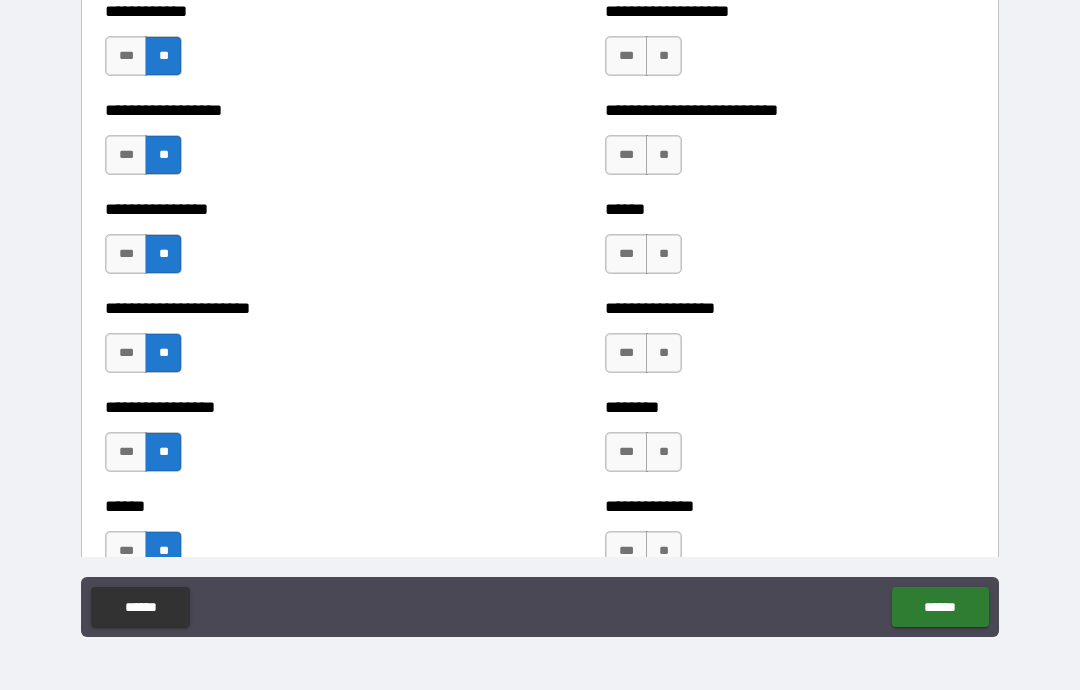 click on "**" at bounding box center (664, 551) 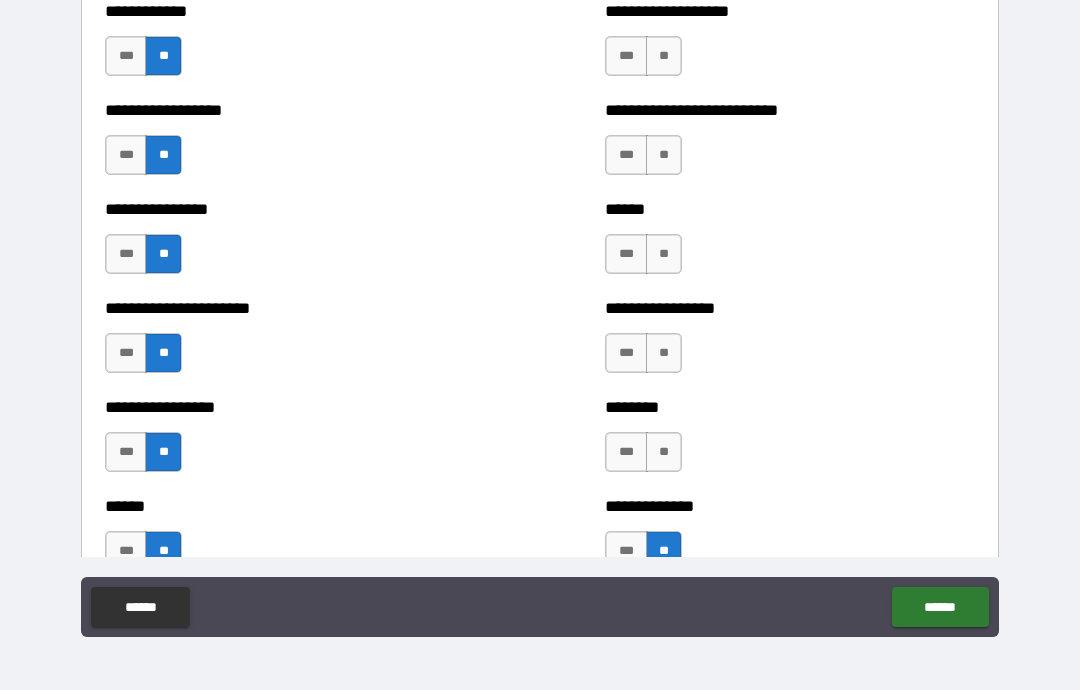 click on "**" at bounding box center [664, 452] 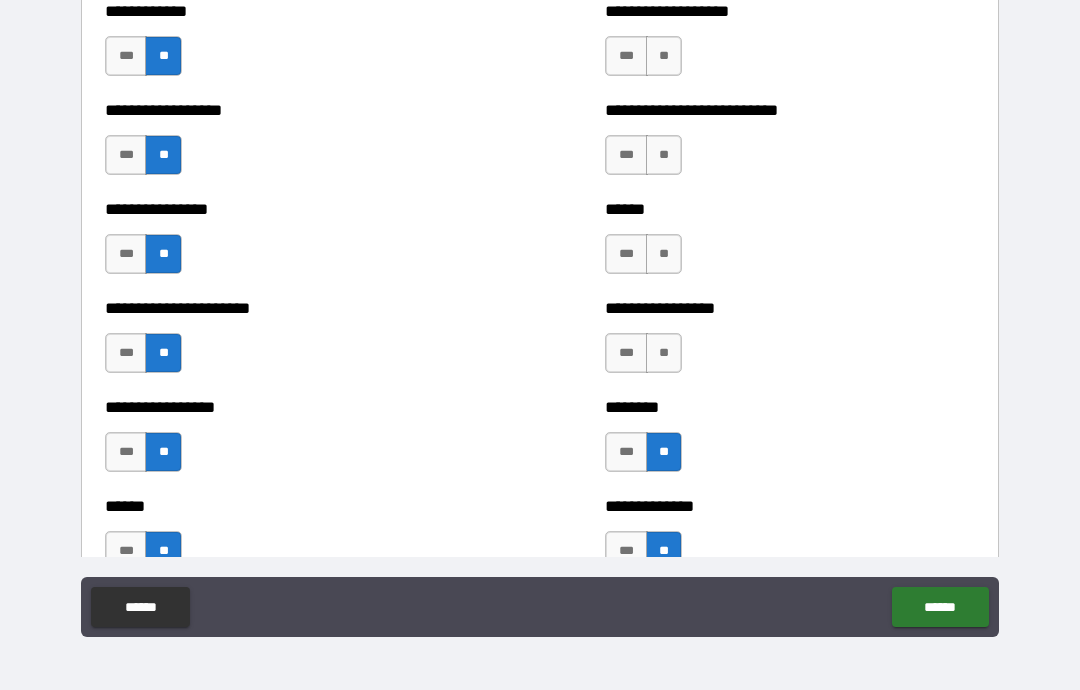 click on "**" at bounding box center [664, 353] 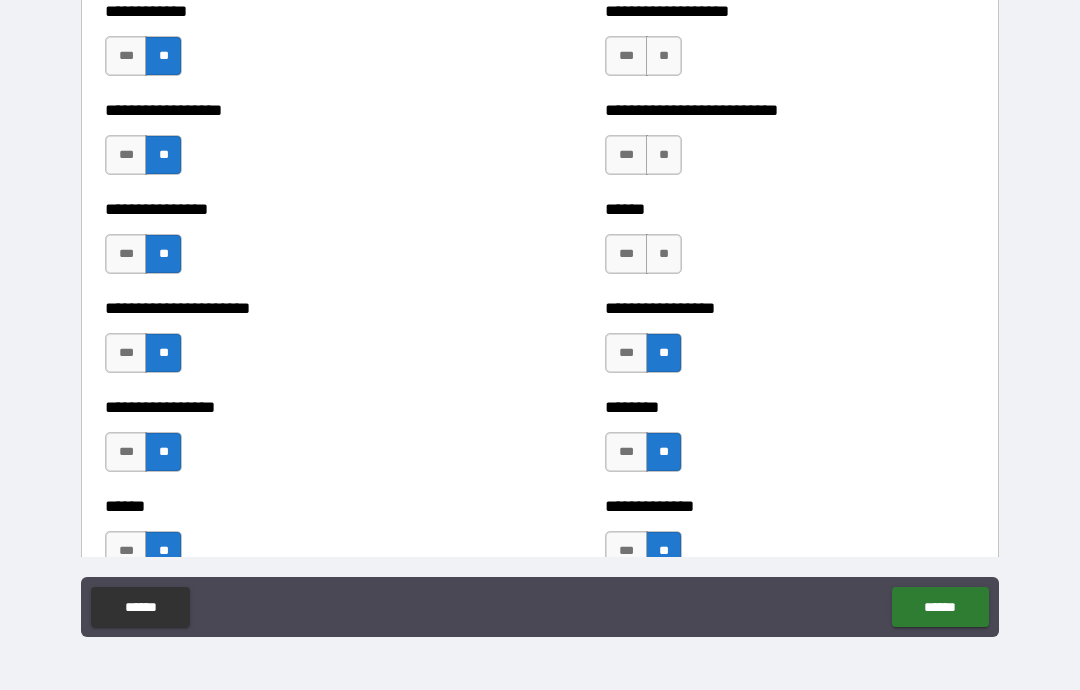 click on "**" at bounding box center (664, 254) 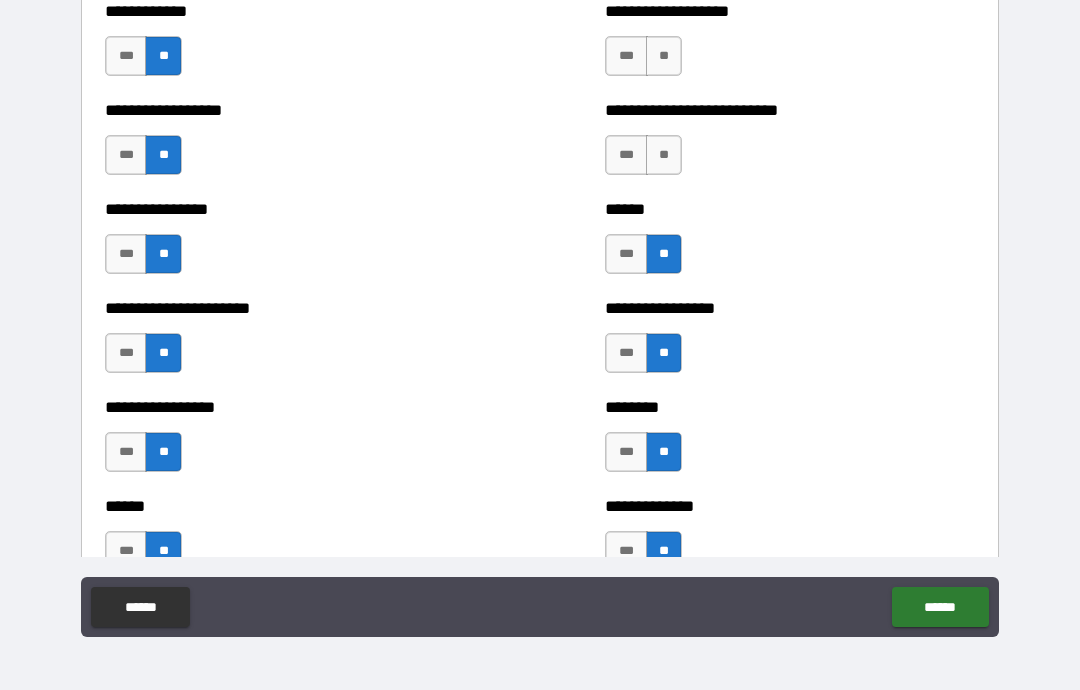 click on "**" at bounding box center [664, 155] 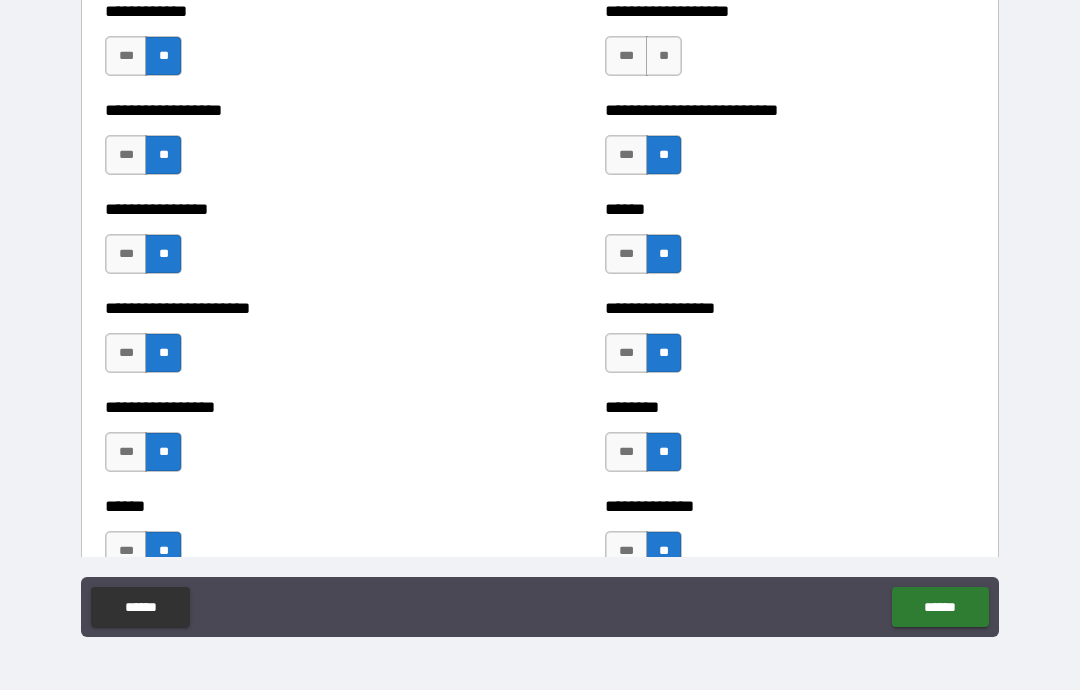 click on "**" at bounding box center [664, 56] 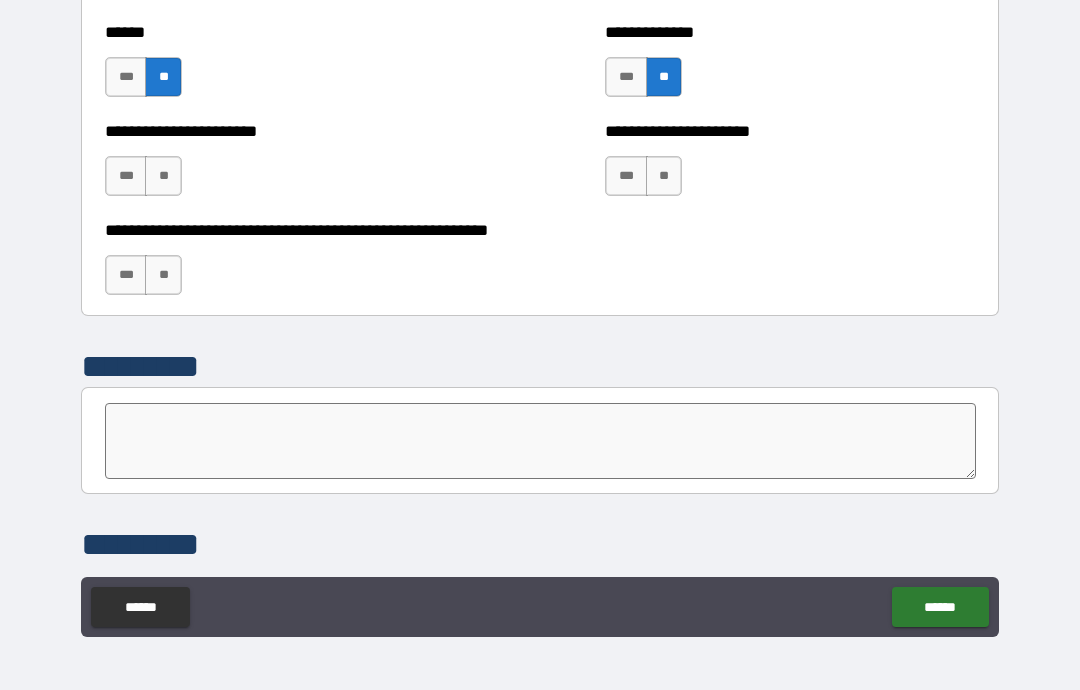 scroll, scrollTop: 5189, scrollLeft: 0, axis: vertical 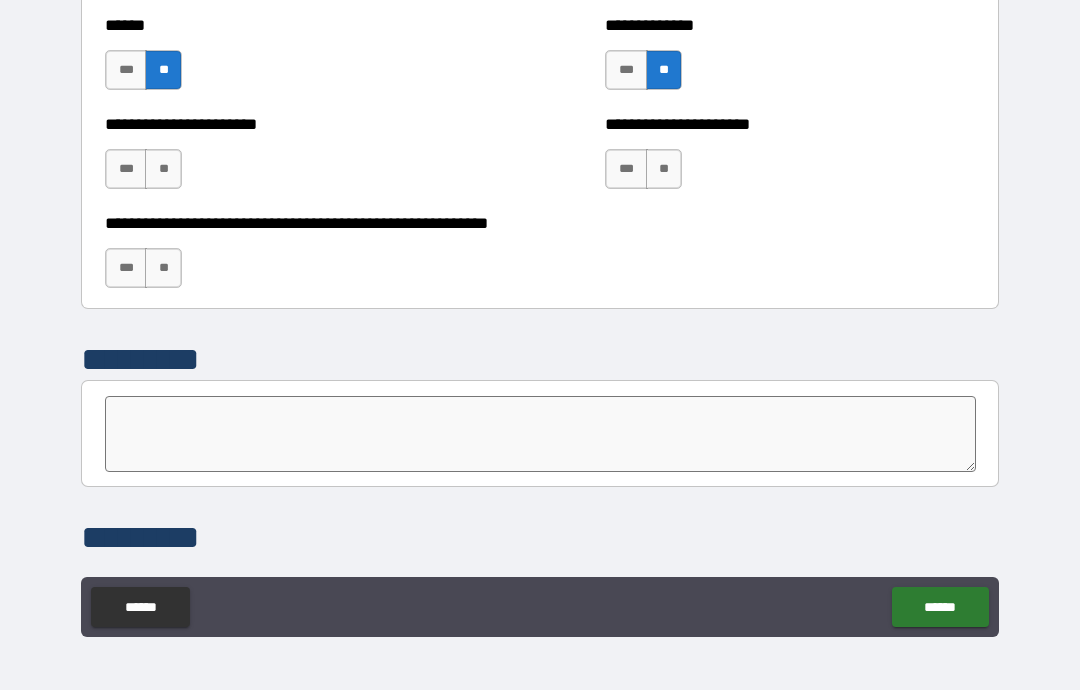 click on "**" at bounding box center [664, 169] 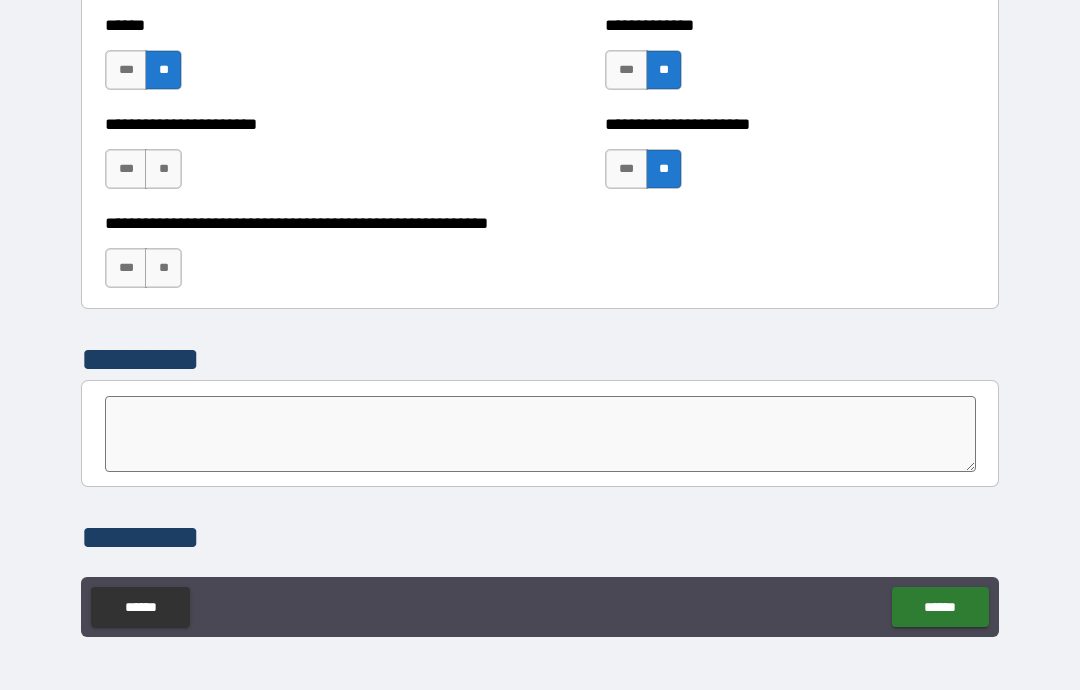click on "**" at bounding box center [163, 169] 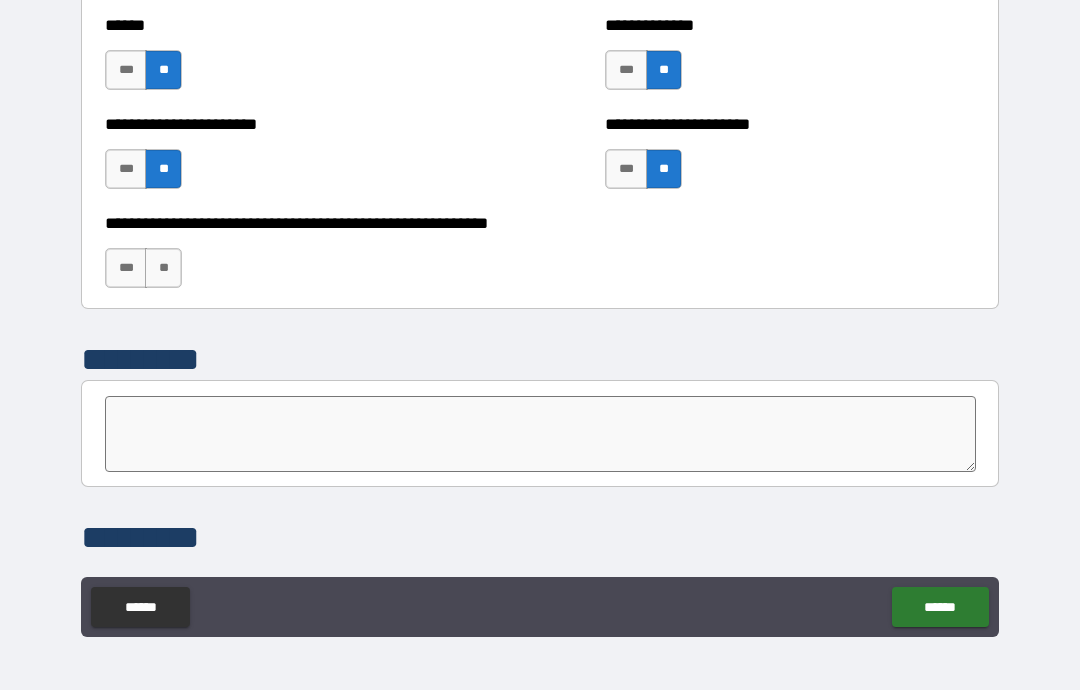 click on "**" at bounding box center [163, 268] 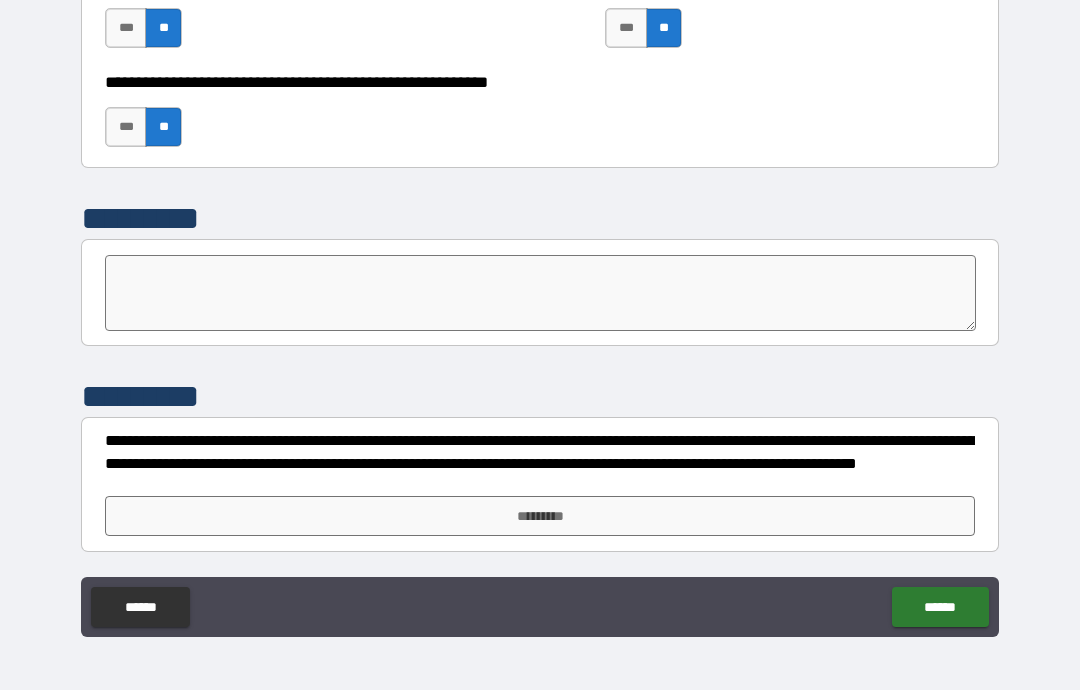 scroll, scrollTop: 5330, scrollLeft: 0, axis: vertical 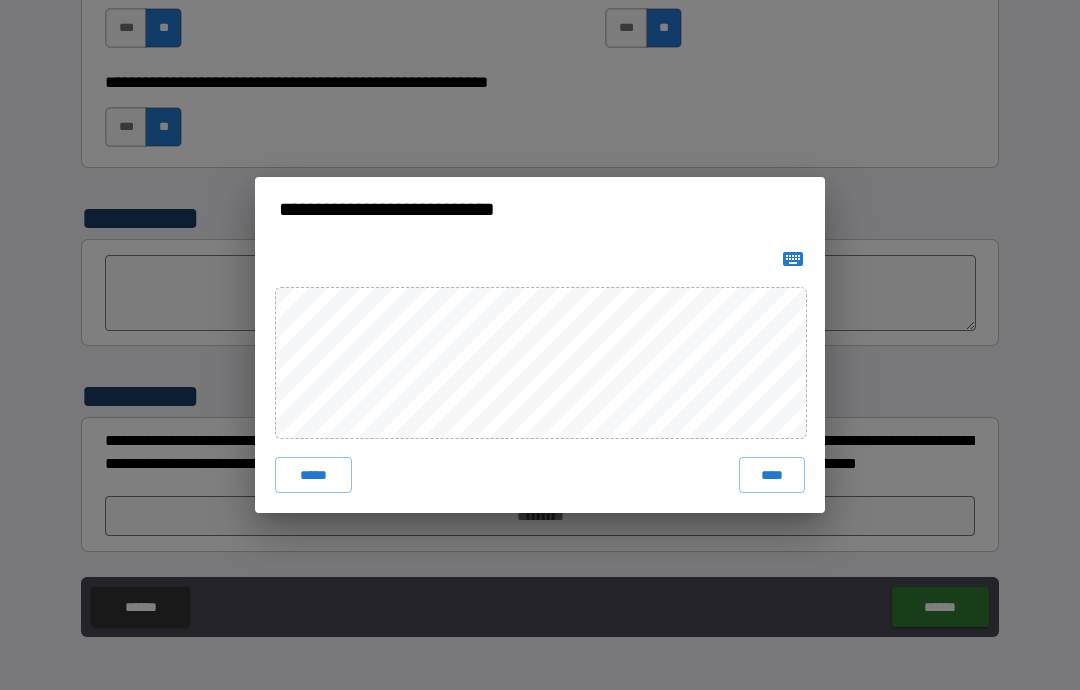 click on "****" at bounding box center (772, 475) 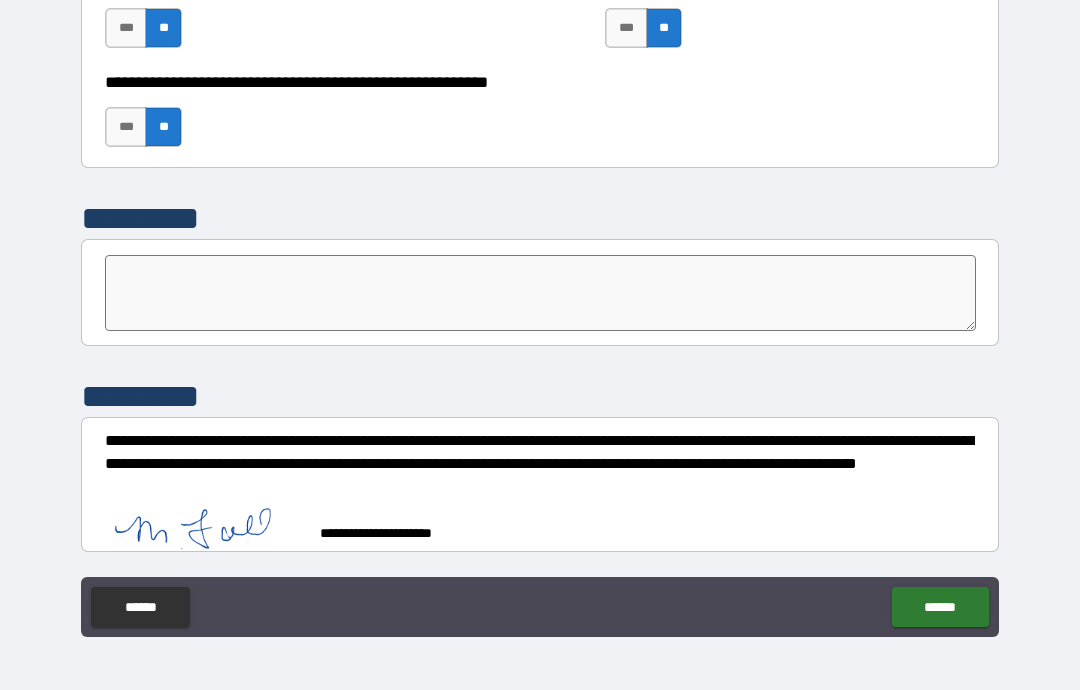 scroll, scrollTop: 5320, scrollLeft: 0, axis: vertical 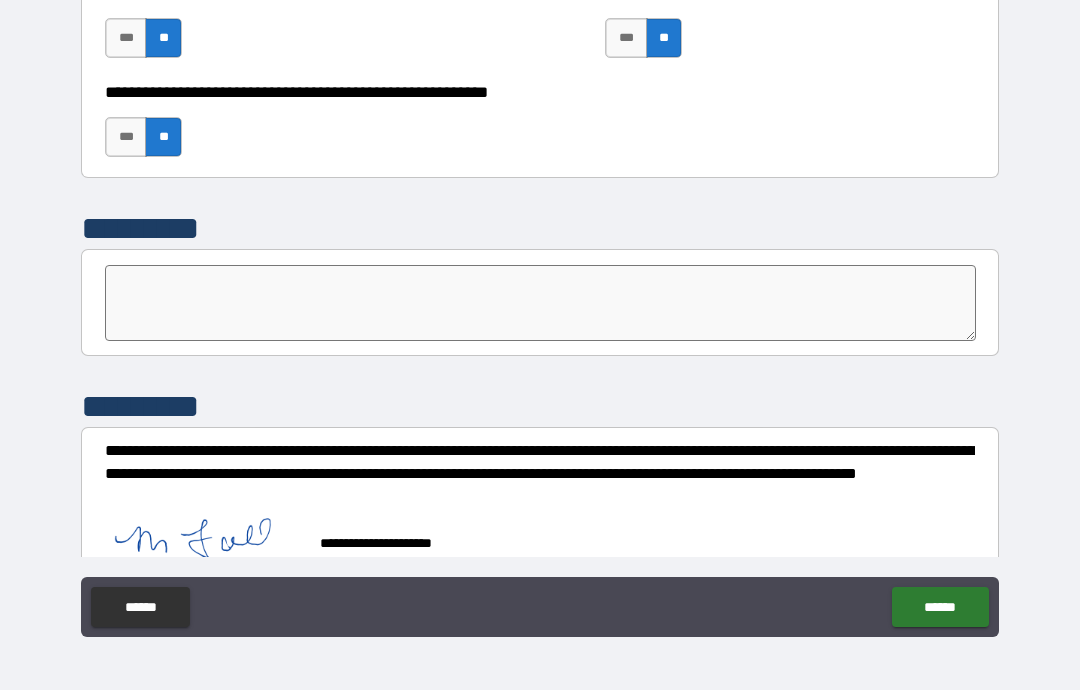 click on "******" at bounding box center [940, 607] 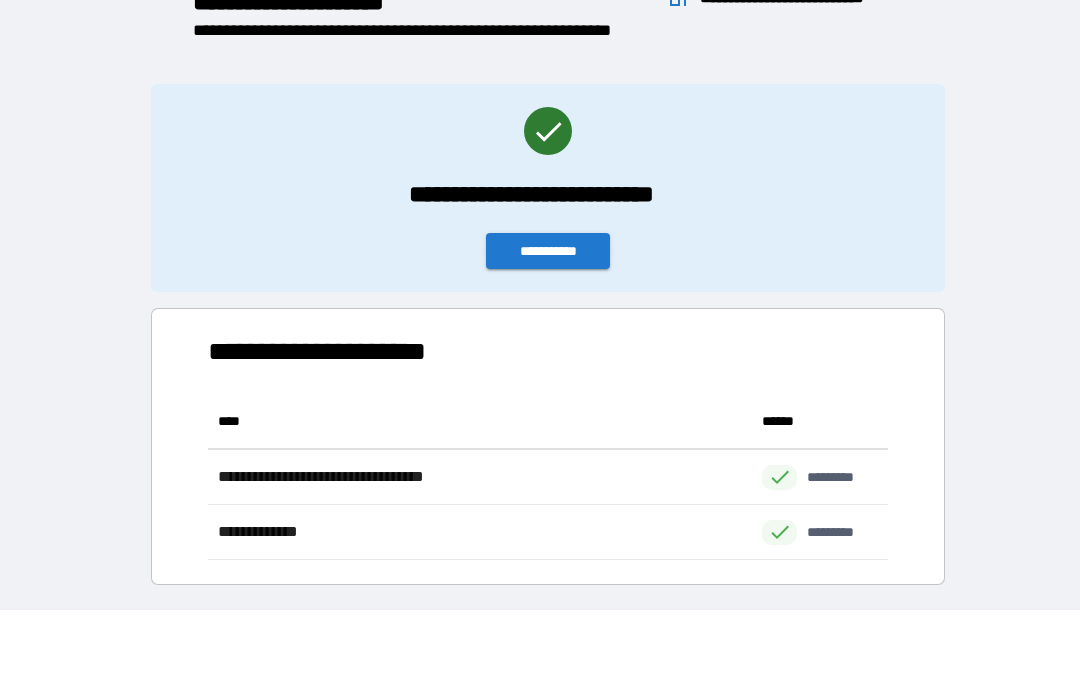 scroll, scrollTop: 1, scrollLeft: 1, axis: both 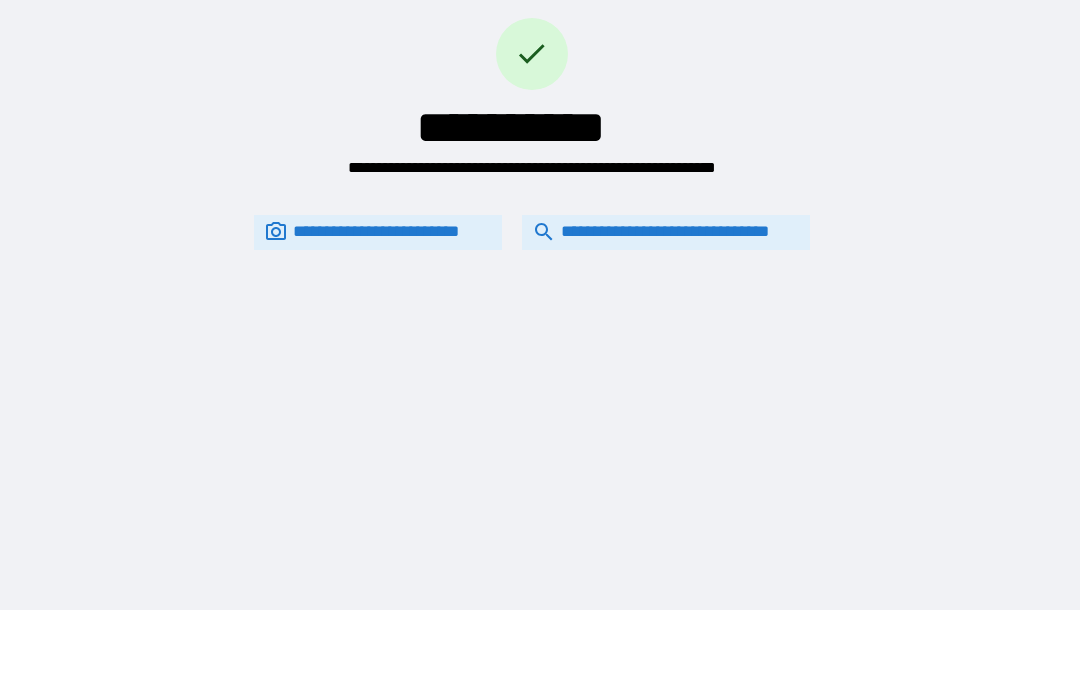 click on "**********" at bounding box center [666, 232] 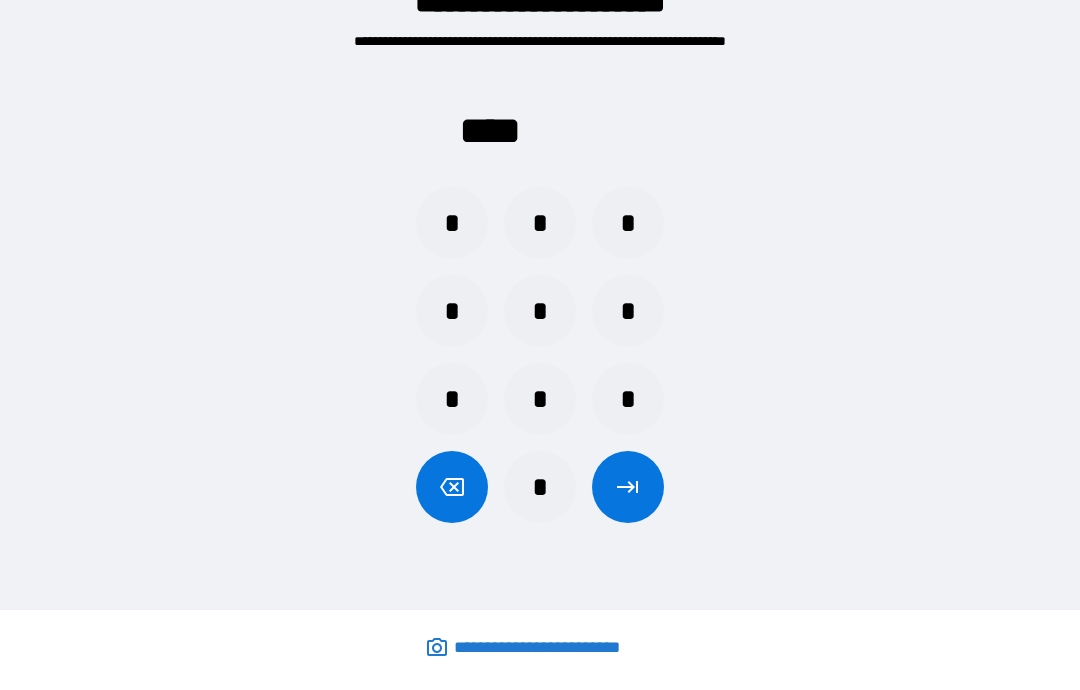 click on "*" at bounding box center [540, 223] 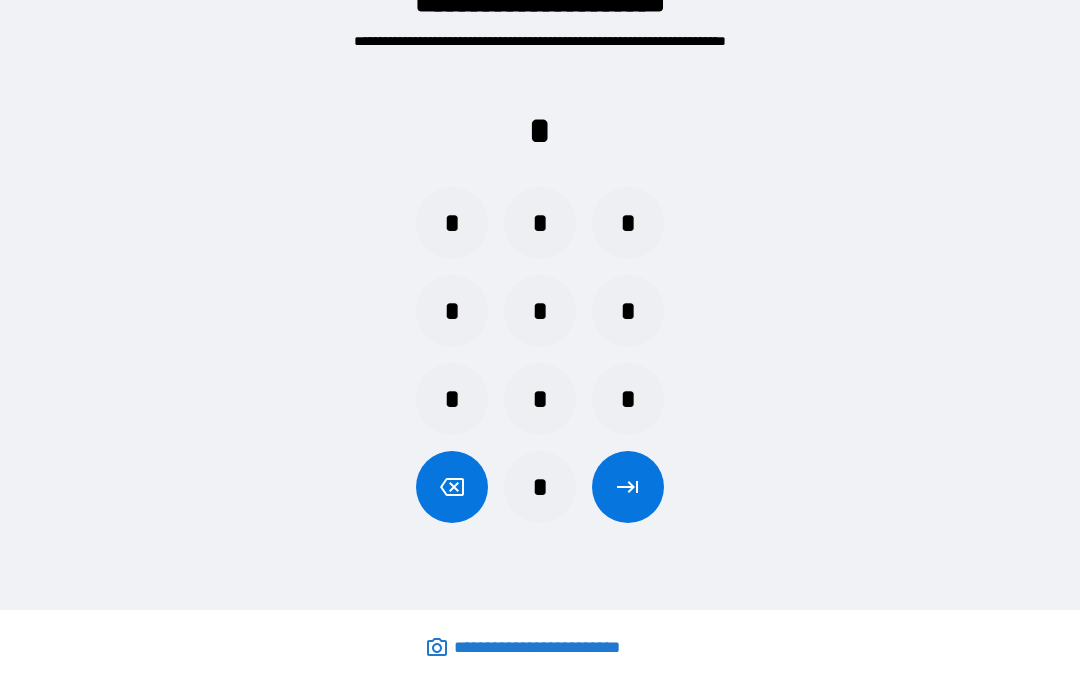 click on "*" at bounding box center [452, 311] 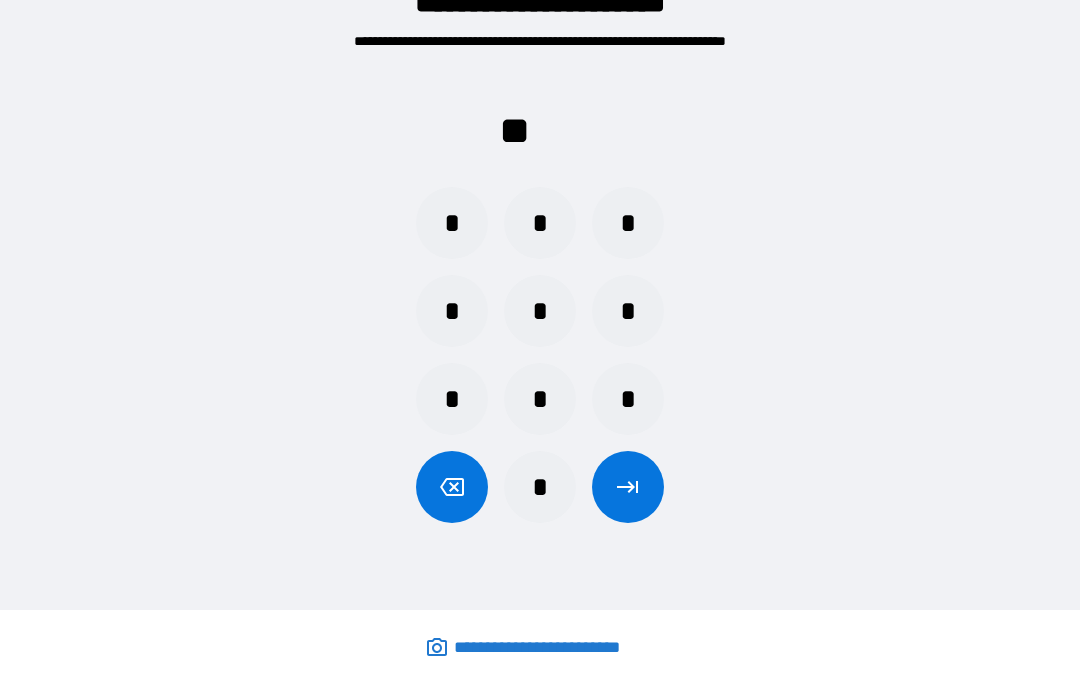 click on "*" at bounding box center [452, 399] 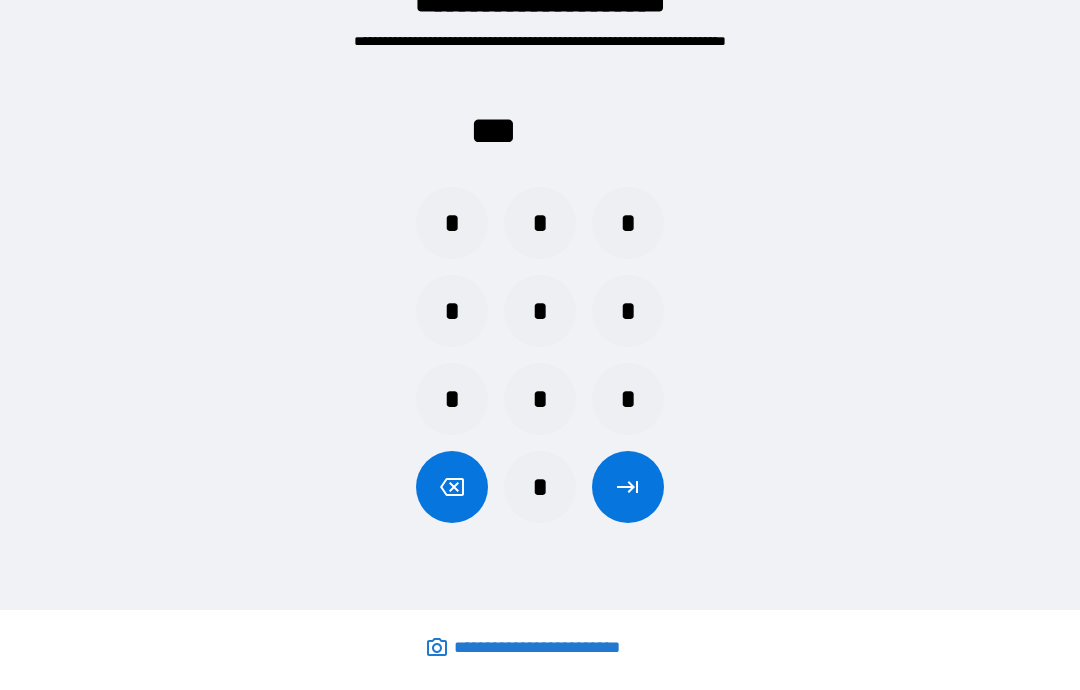 click on "*" at bounding box center [628, 223] 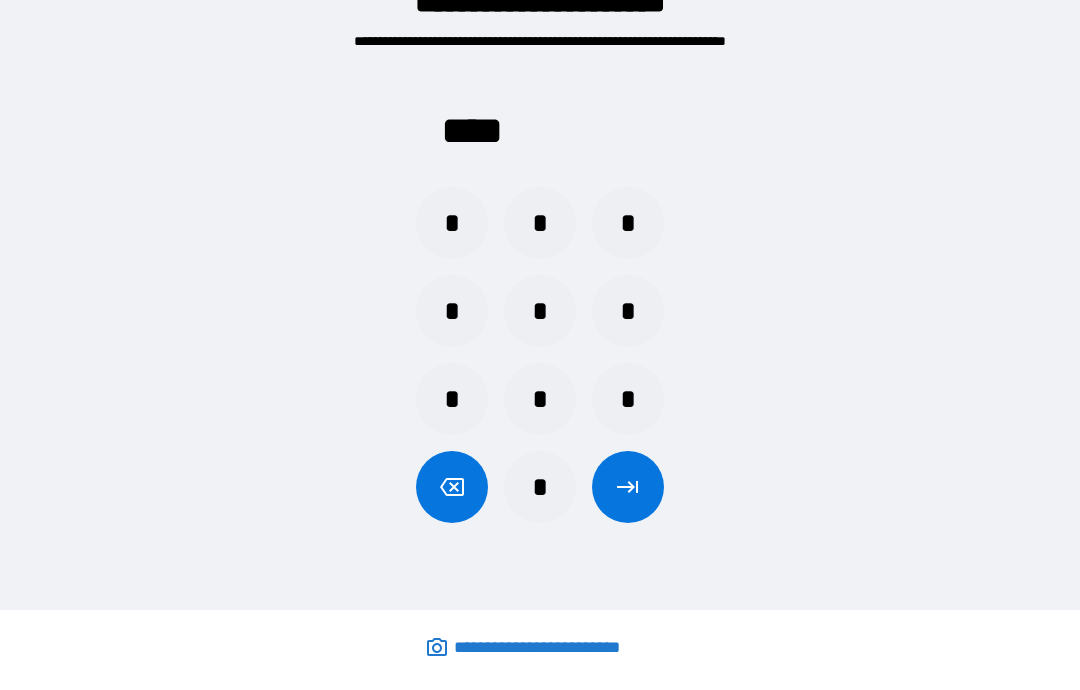 click 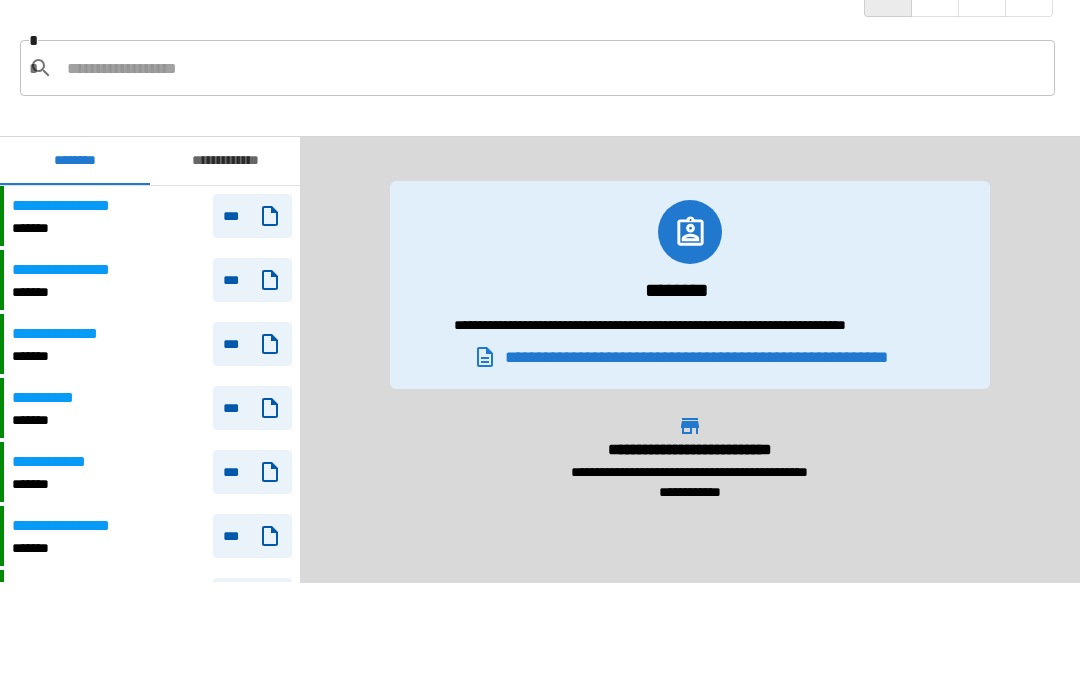 scroll, scrollTop: 2040, scrollLeft: 0, axis: vertical 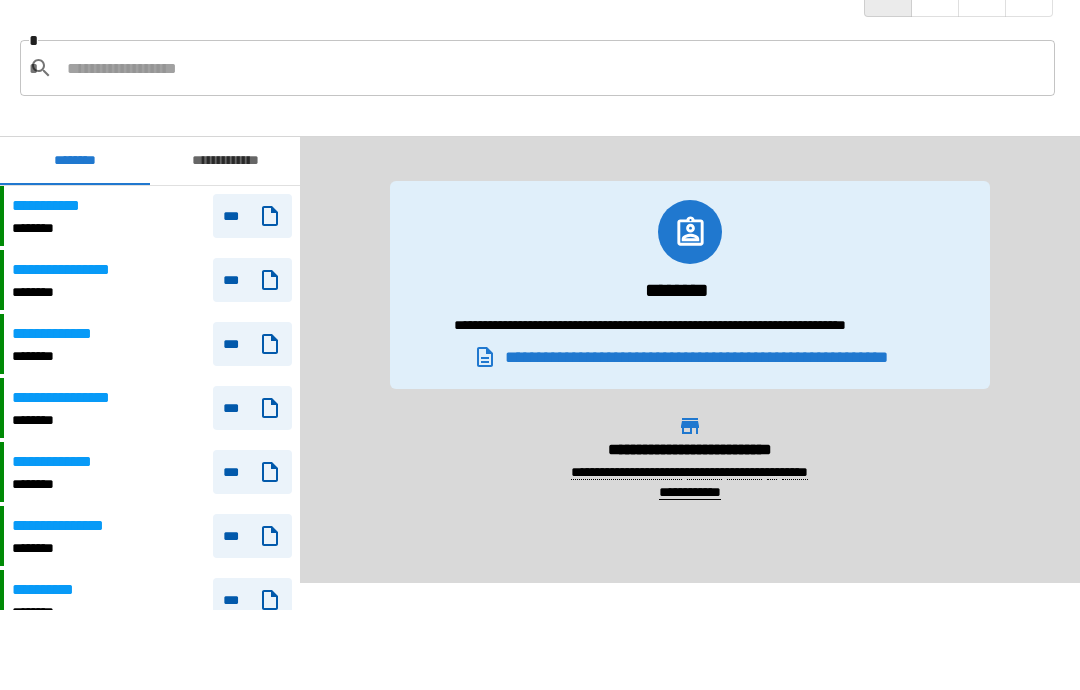 click on "**********" at bounding box center [225, 161] 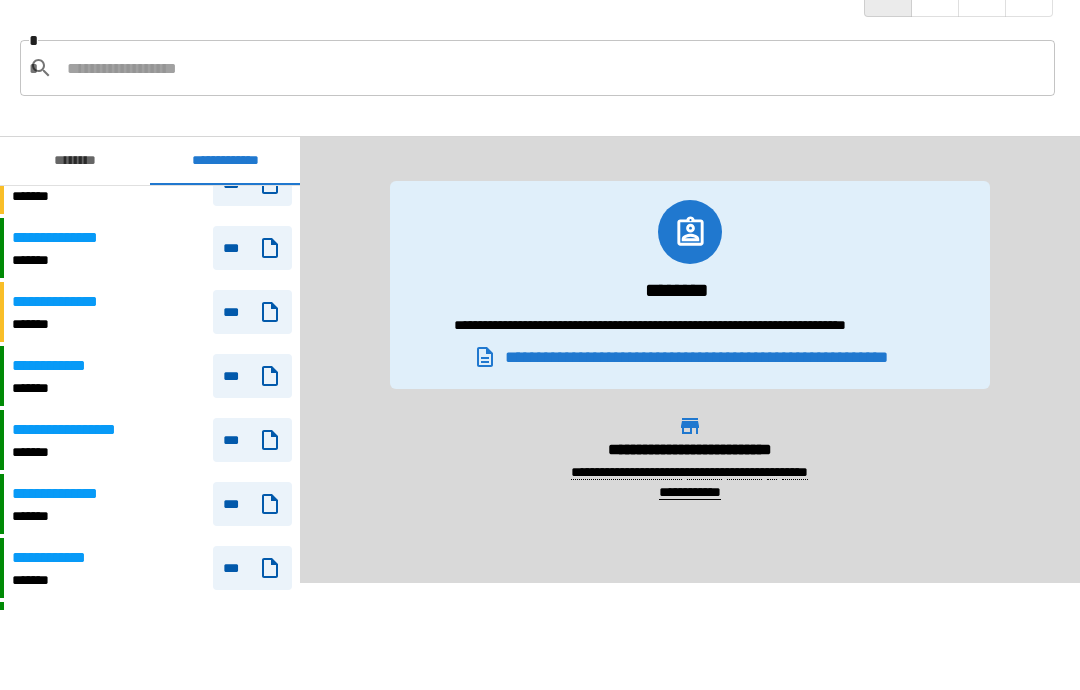 scroll, scrollTop: 1112, scrollLeft: 0, axis: vertical 